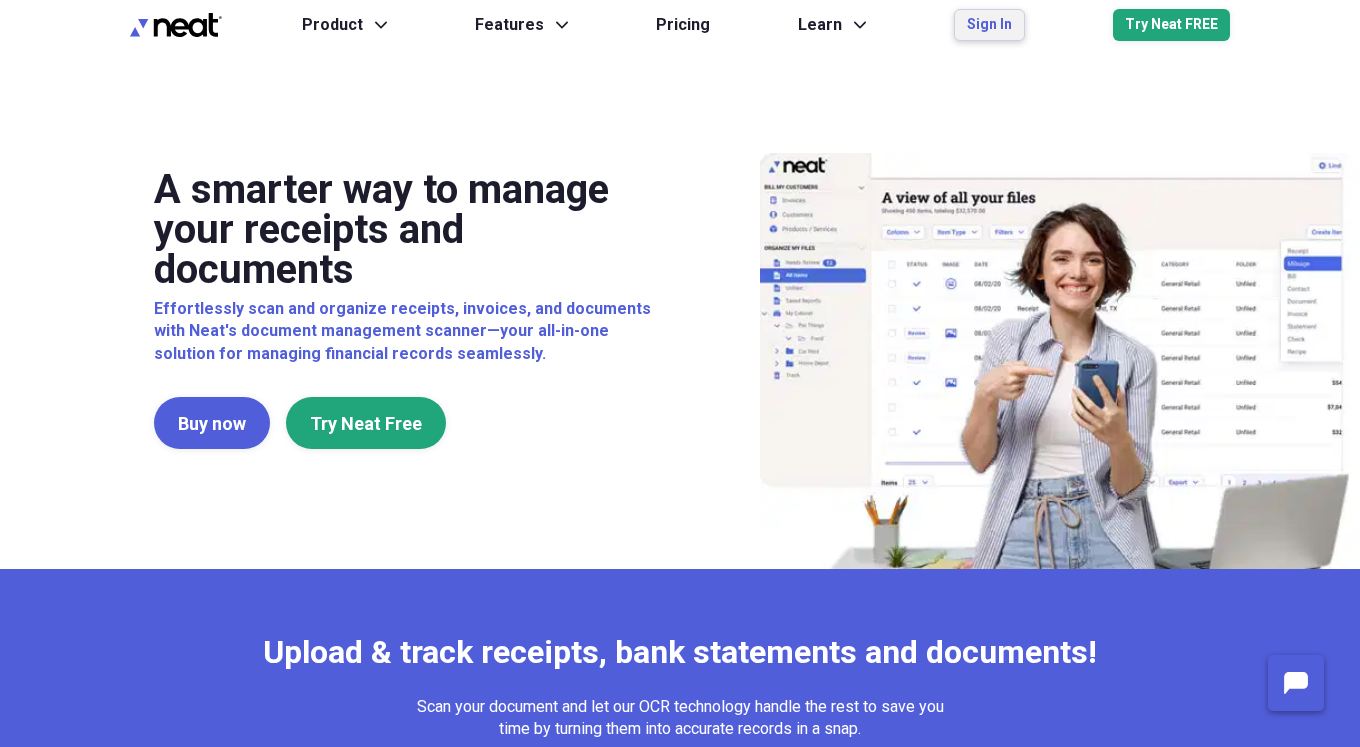 scroll, scrollTop: 0, scrollLeft: 0, axis: both 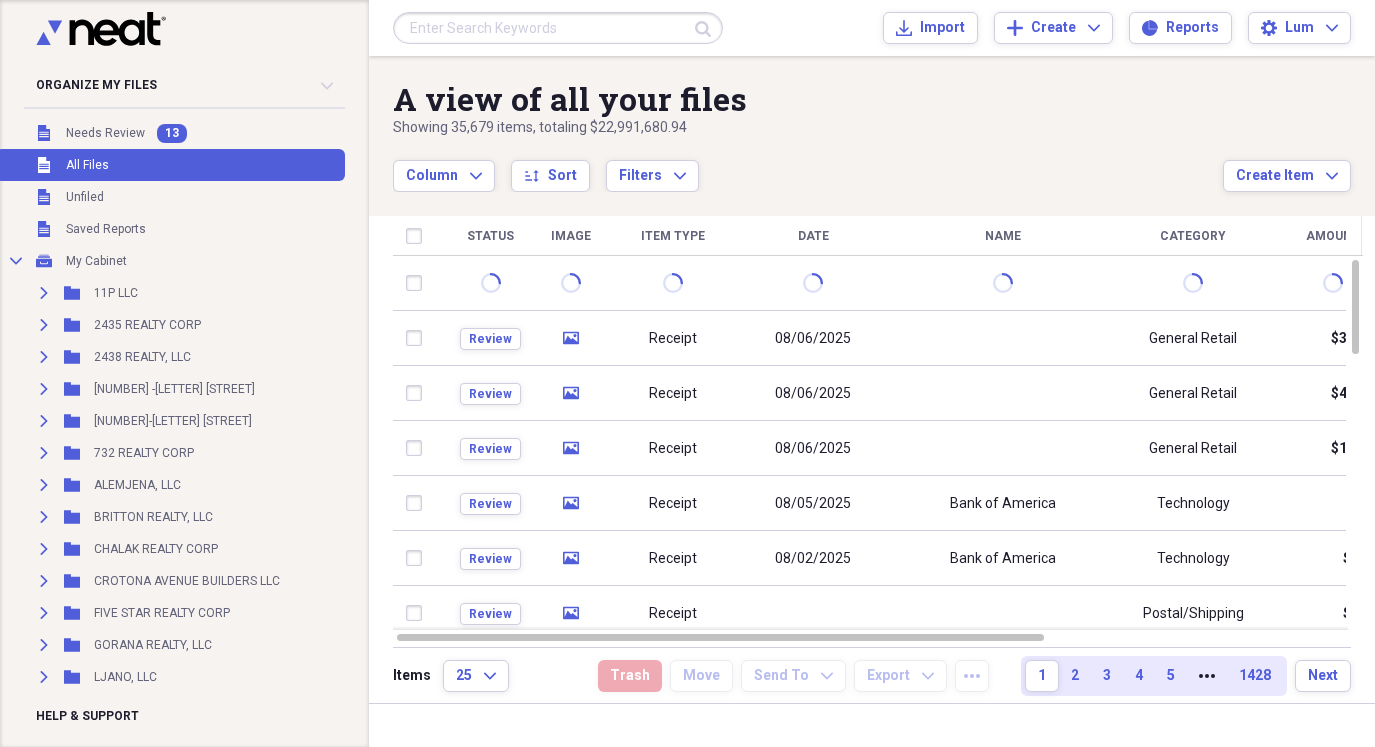click on "All Files" at bounding box center (87, 165) 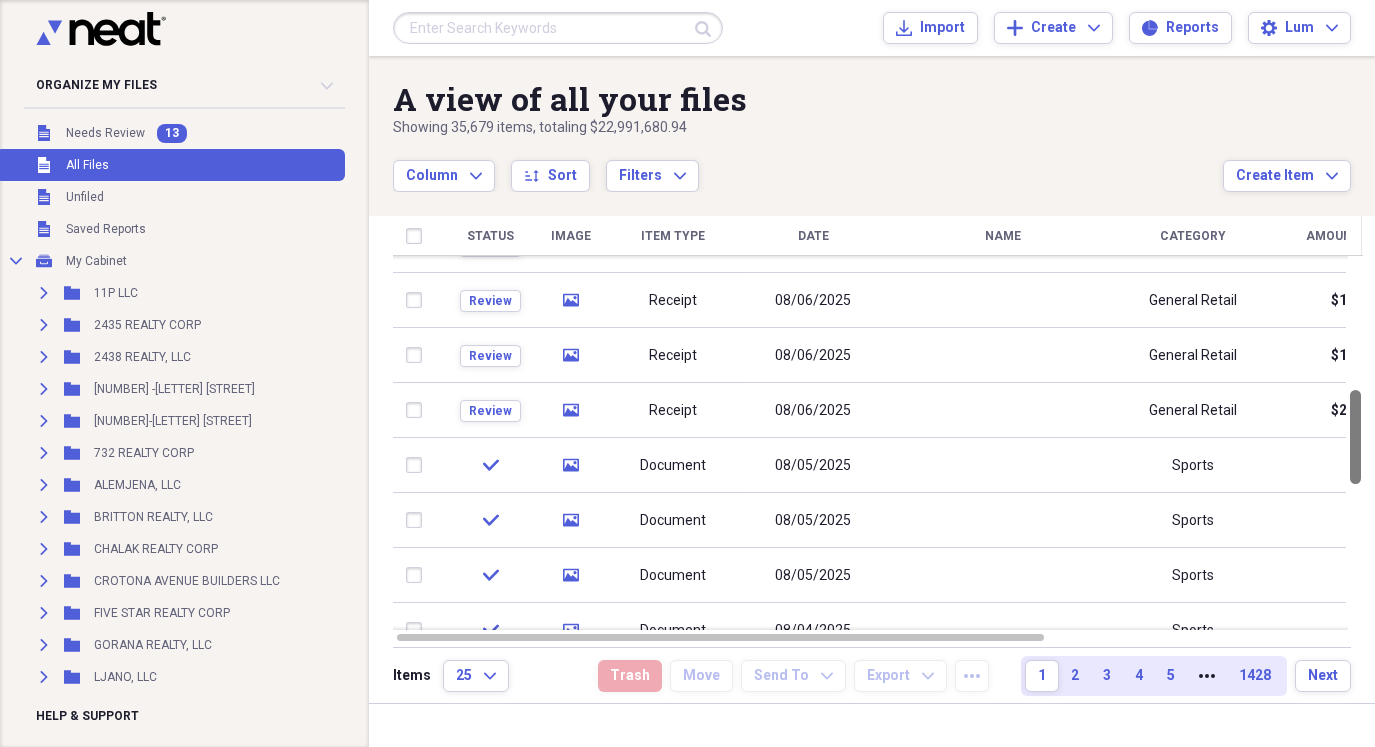 drag, startPoint x: 1367, startPoint y: 340, endPoint x: 1266, endPoint y: 434, distance: 137.97464 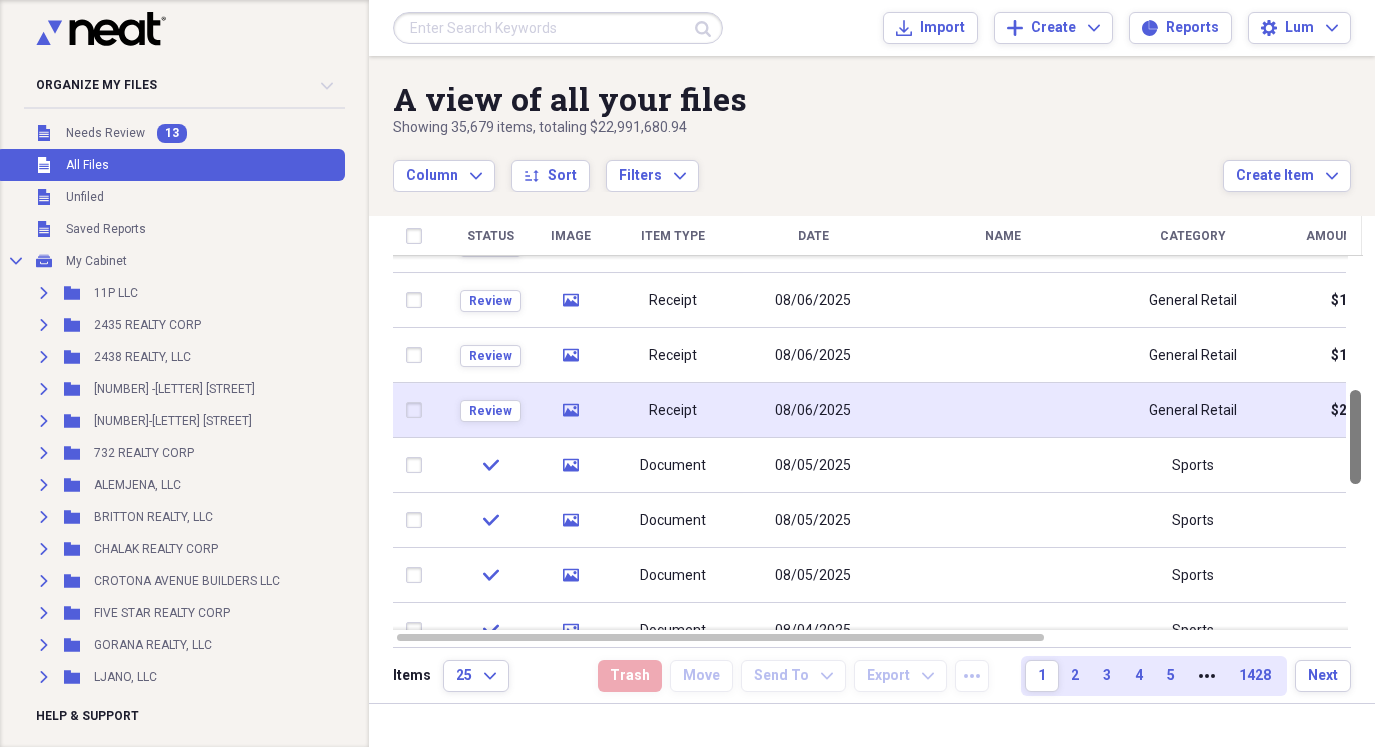 click at bounding box center (1355, 437) 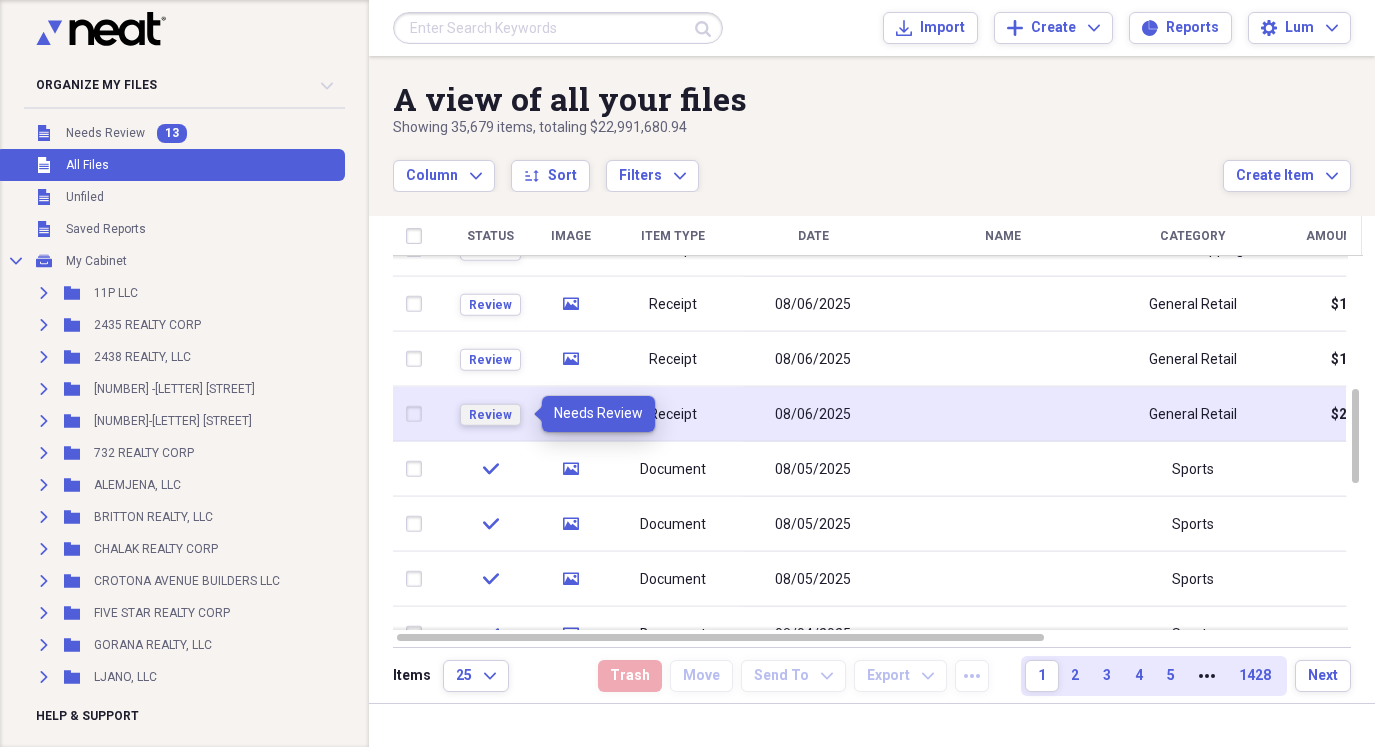 click on "Review" at bounding box center (490, 415) 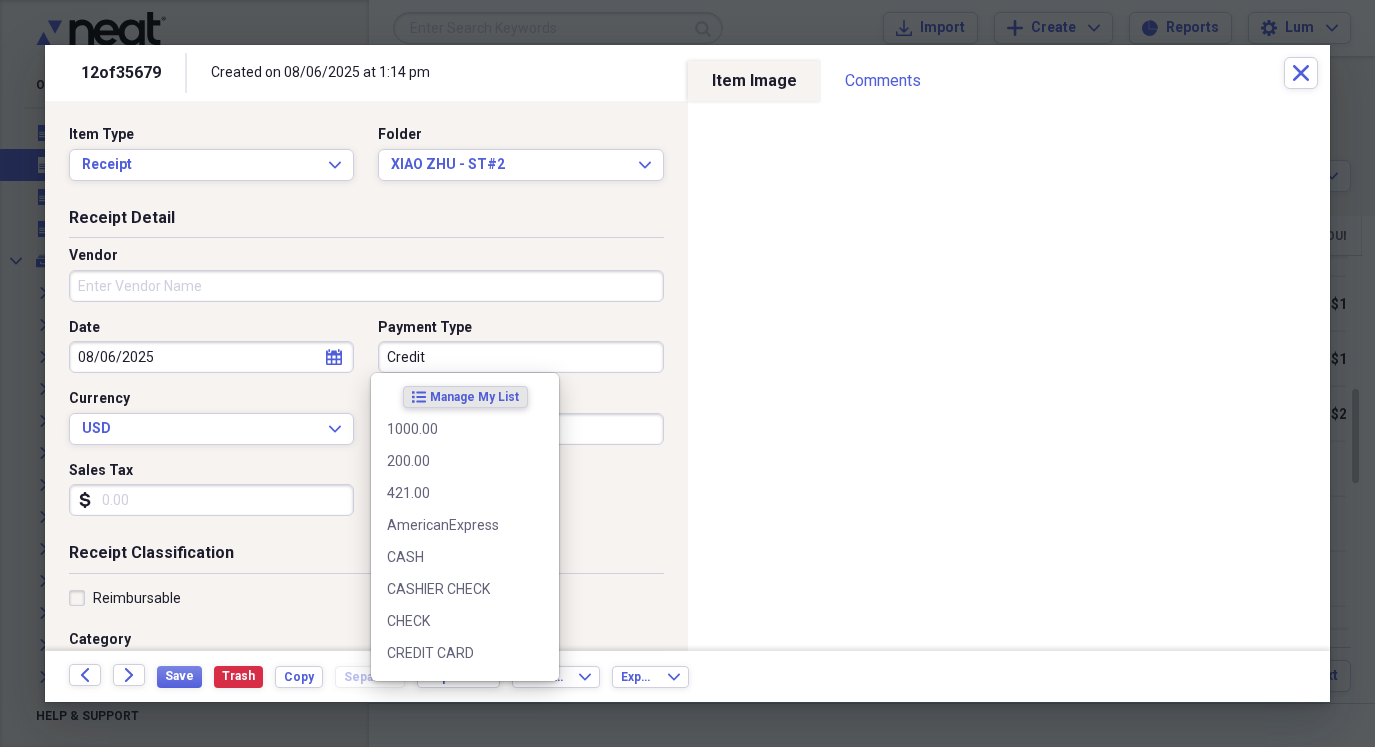 click on "Credit" at bounding box center [520, 357] 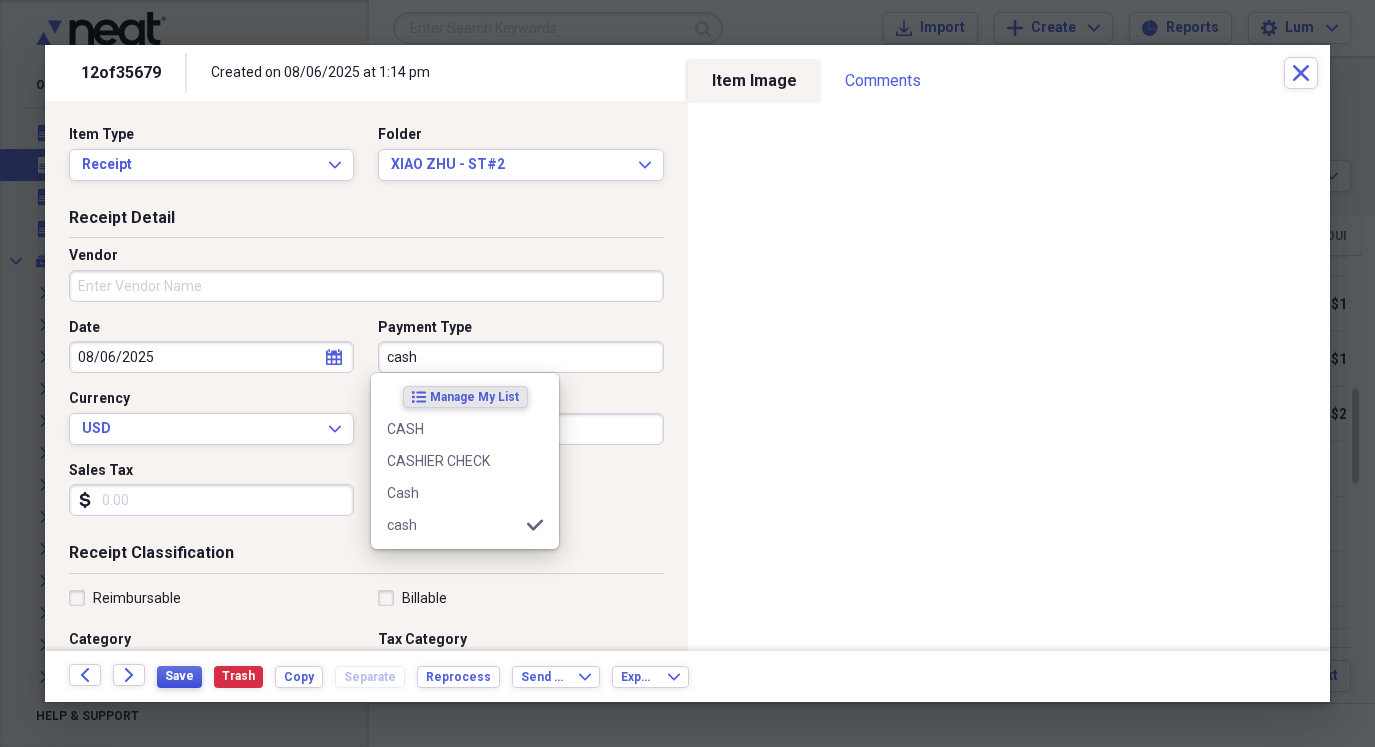 type on "cash" 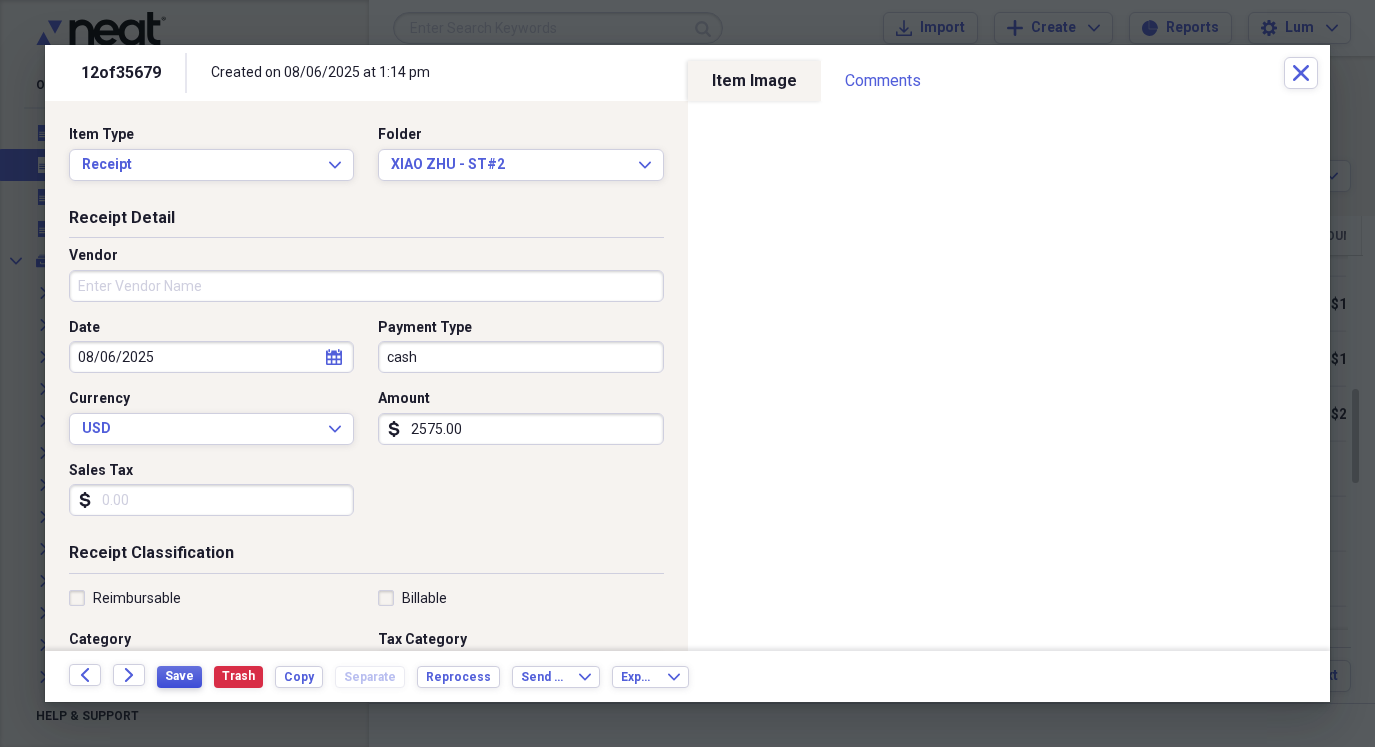 click on "Save" at bounding box center (179, 676) 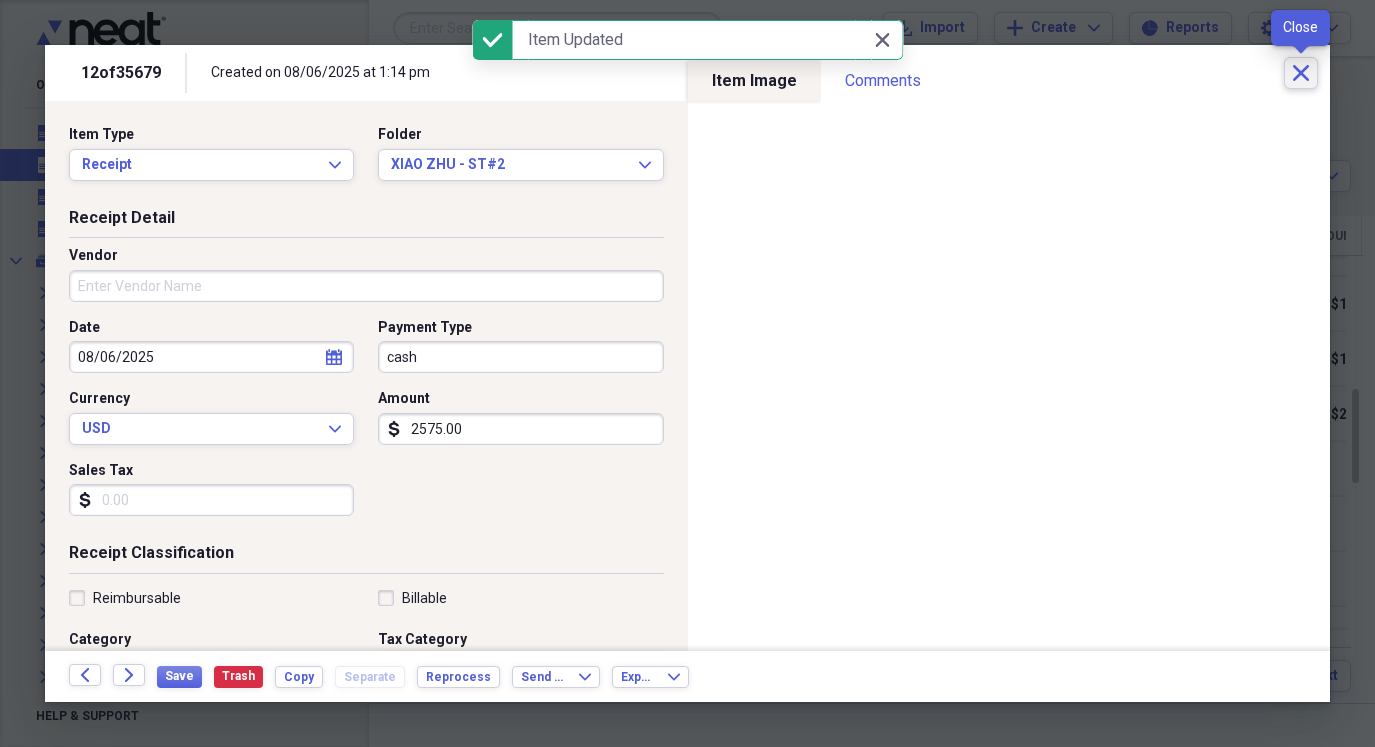 click 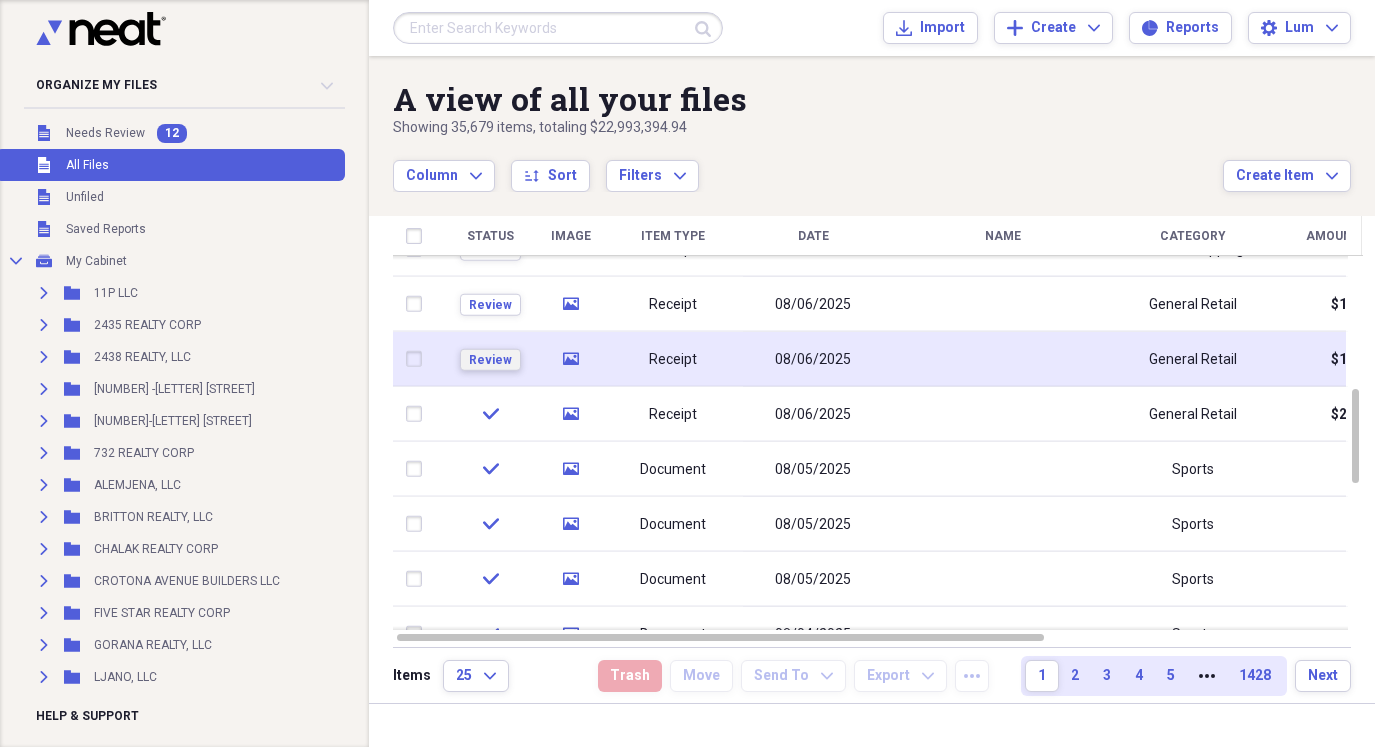 click on "Review" at bounding box center (490, 360) 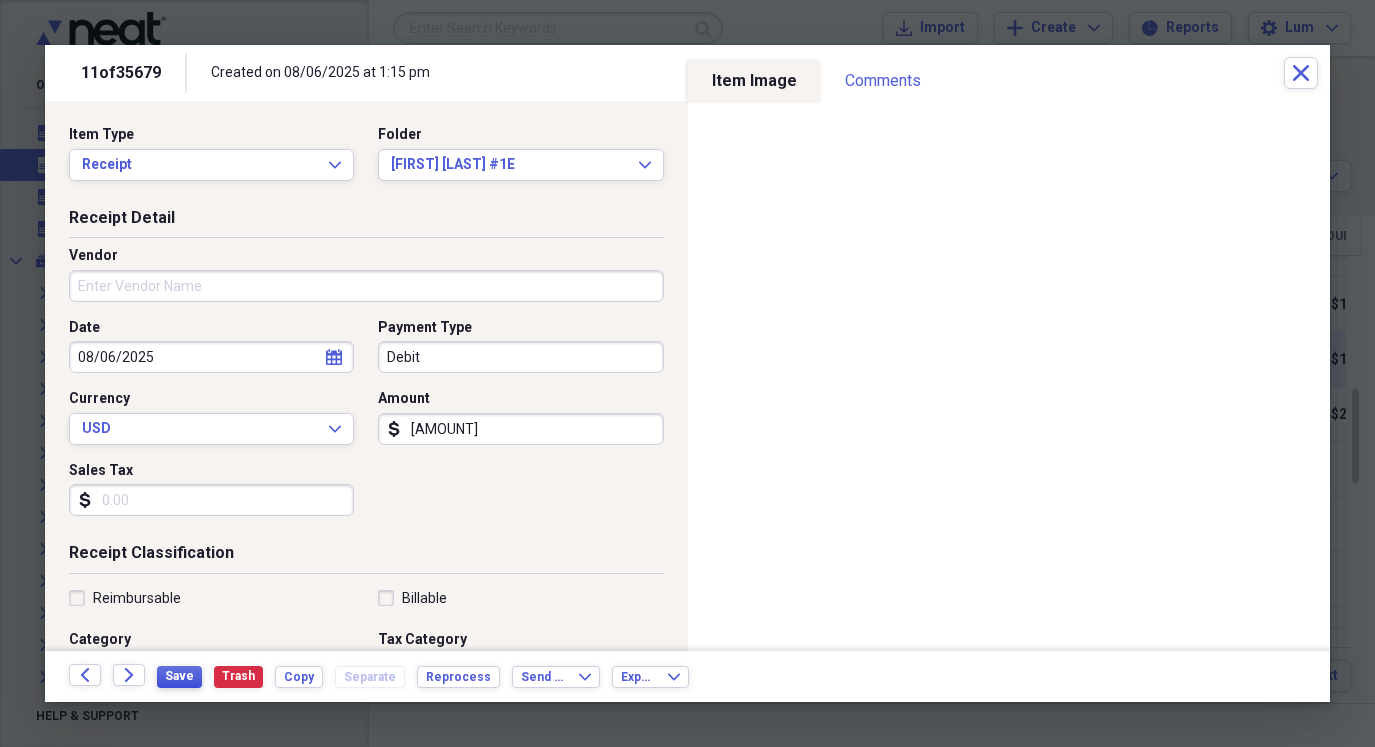 click on "Save" at bounding box center [179, 677] 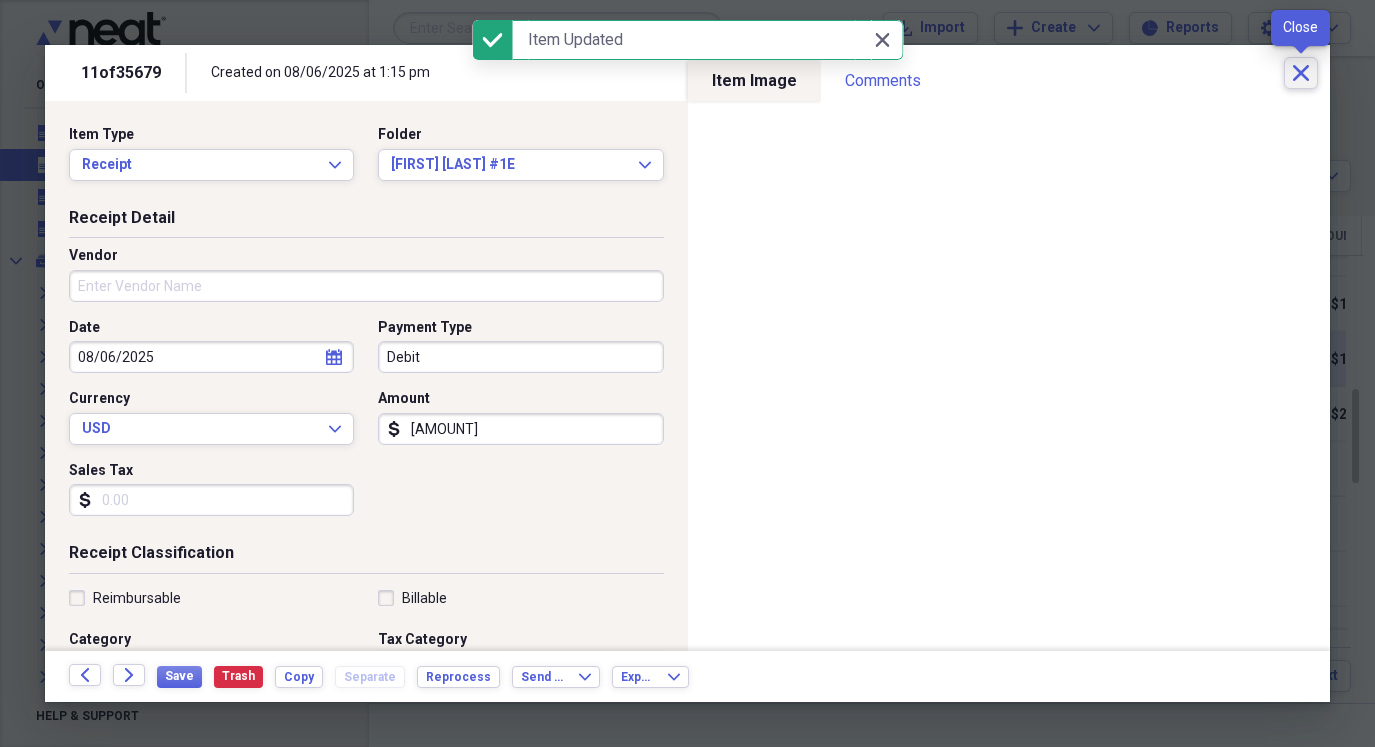 click on "Close" at bounding box center [1301, 73] 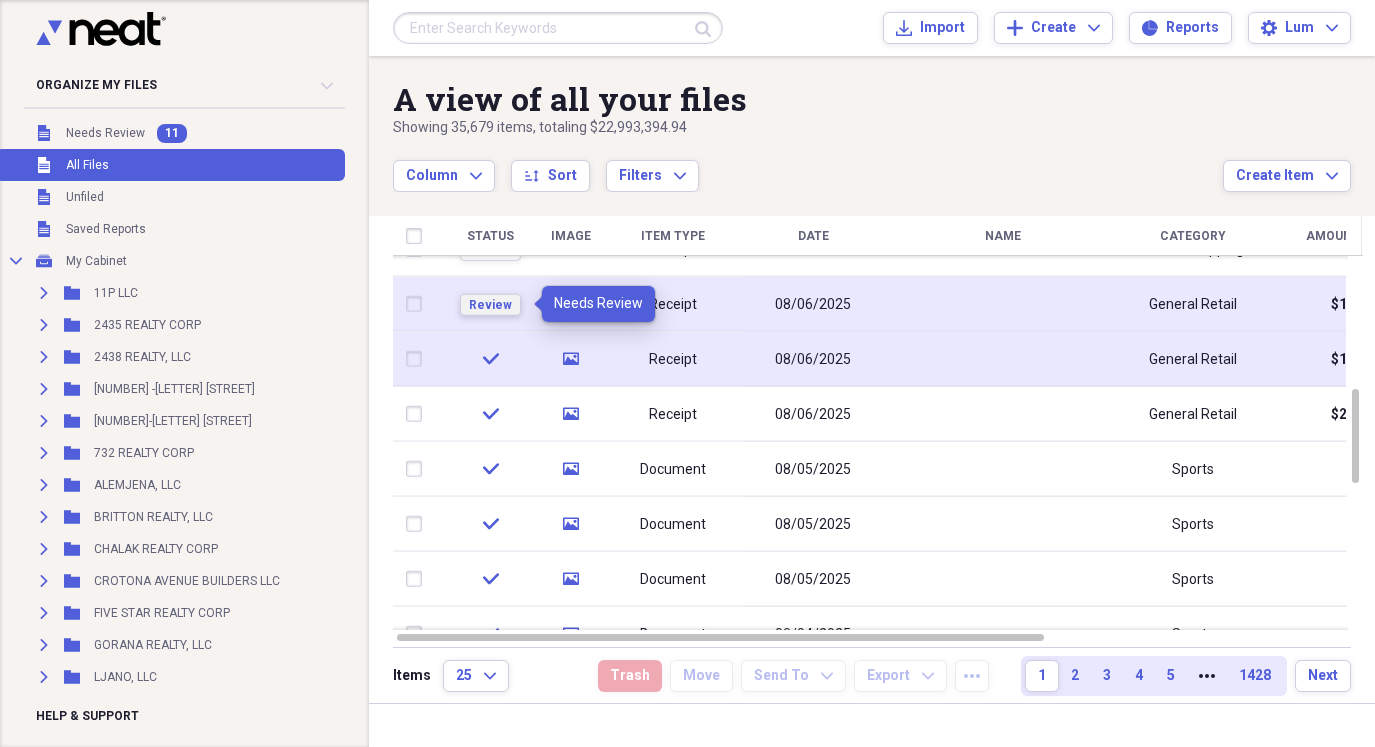 click on "Review" at bounding box center (490, 305) 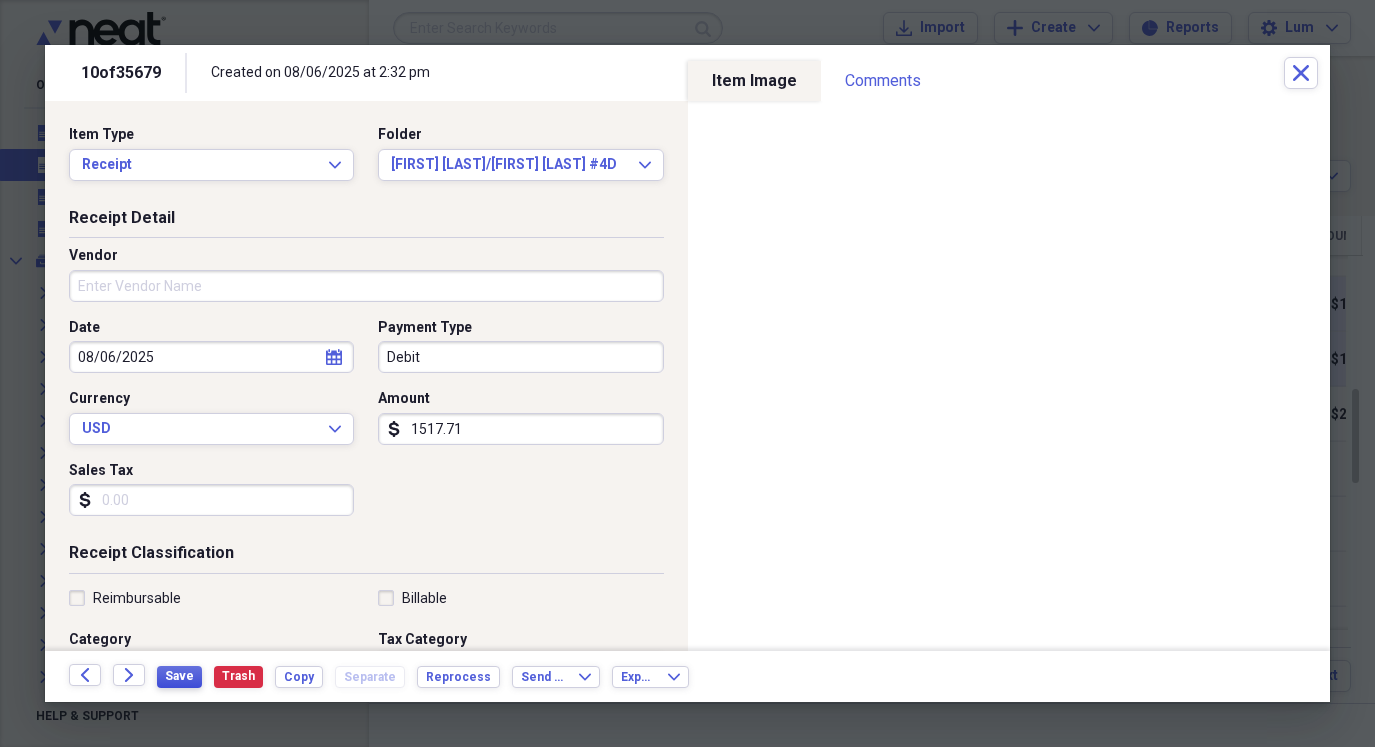 click on "Save" at bounding box center [179, 676] 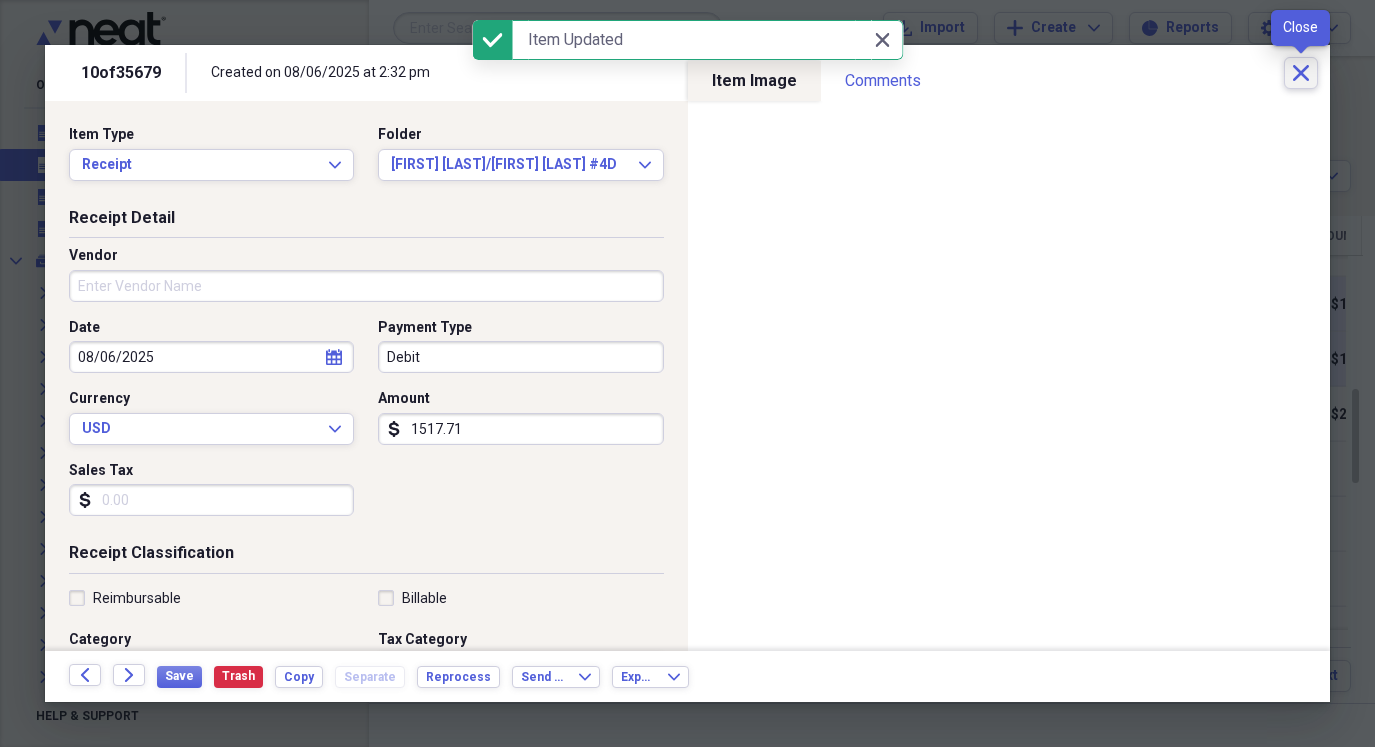 click on "Close" at bounding box center [1301, 73] 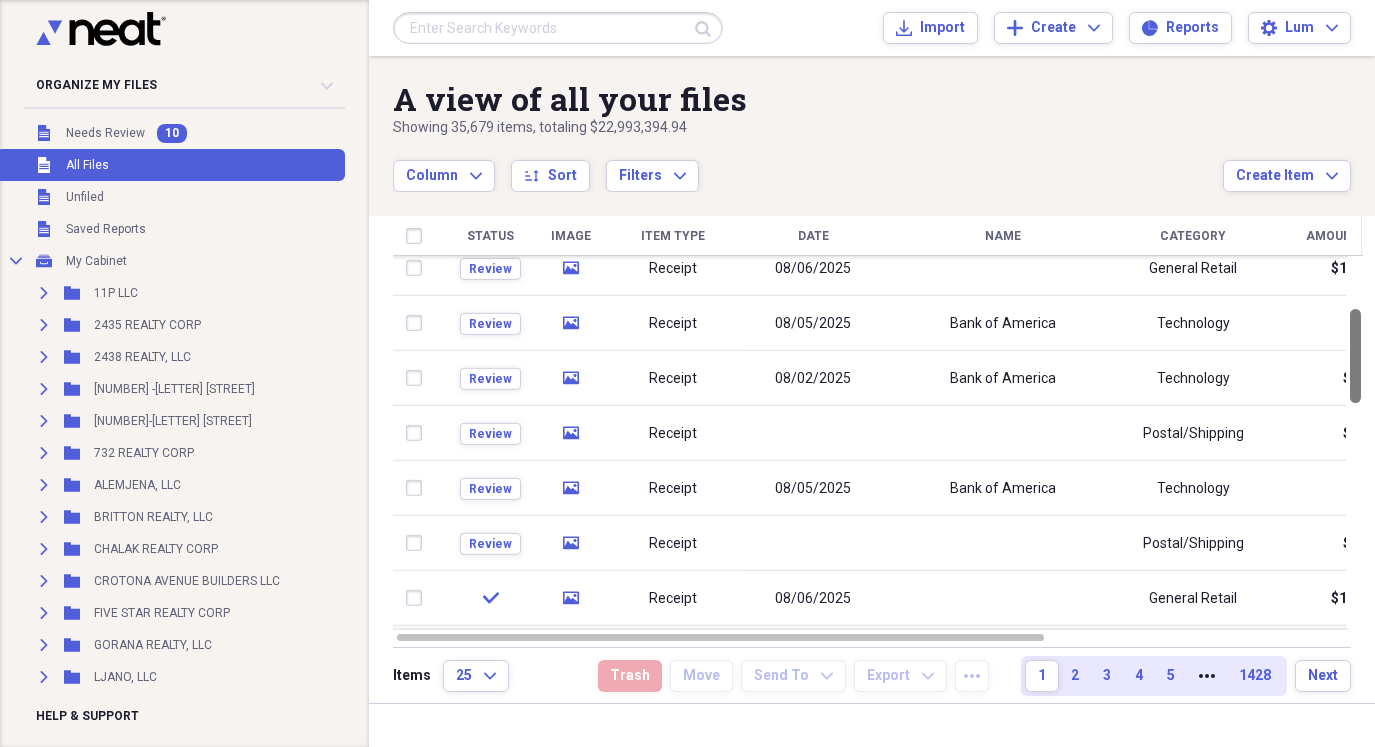 drag, startPoint x: 1365, startPoint y: 406, endPoint x: 1396, endPoint y: 328, distance: 83.9345 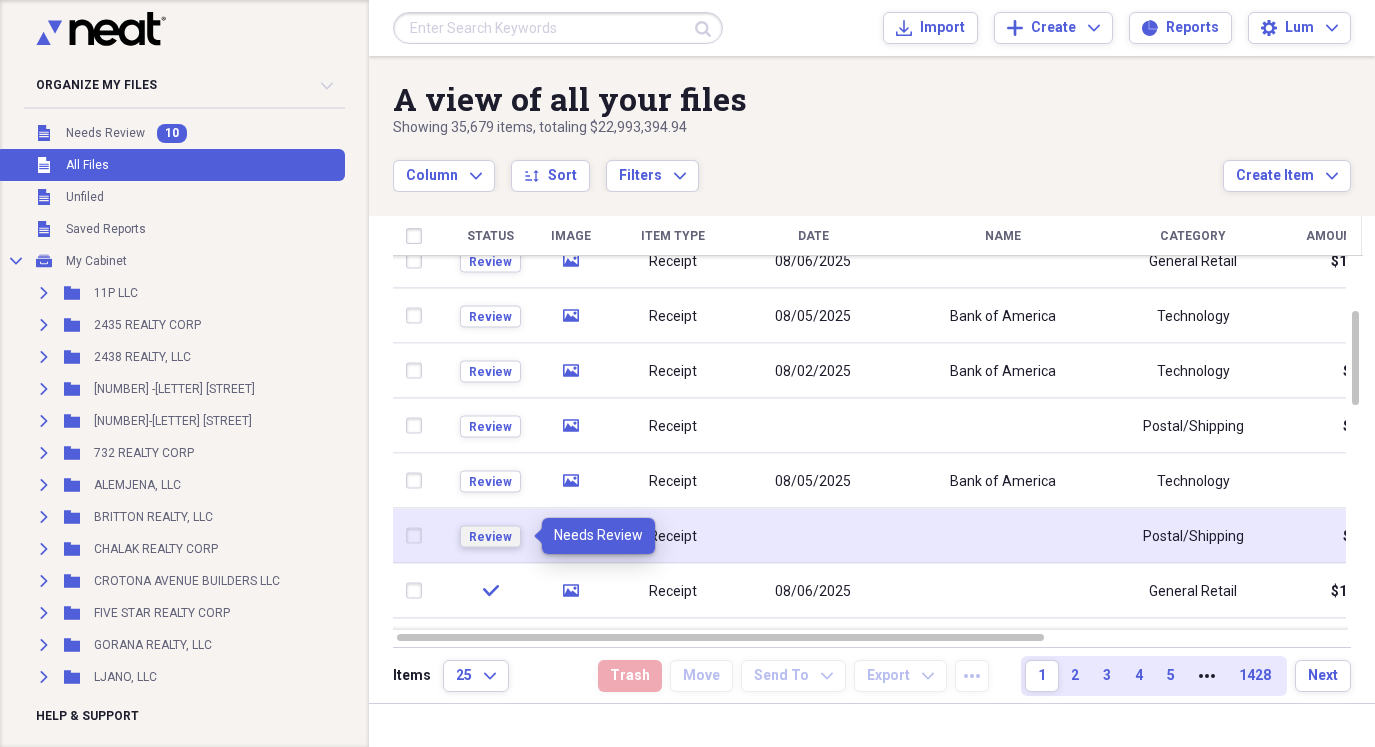 click on "Review" at bounding box center (490, 536) 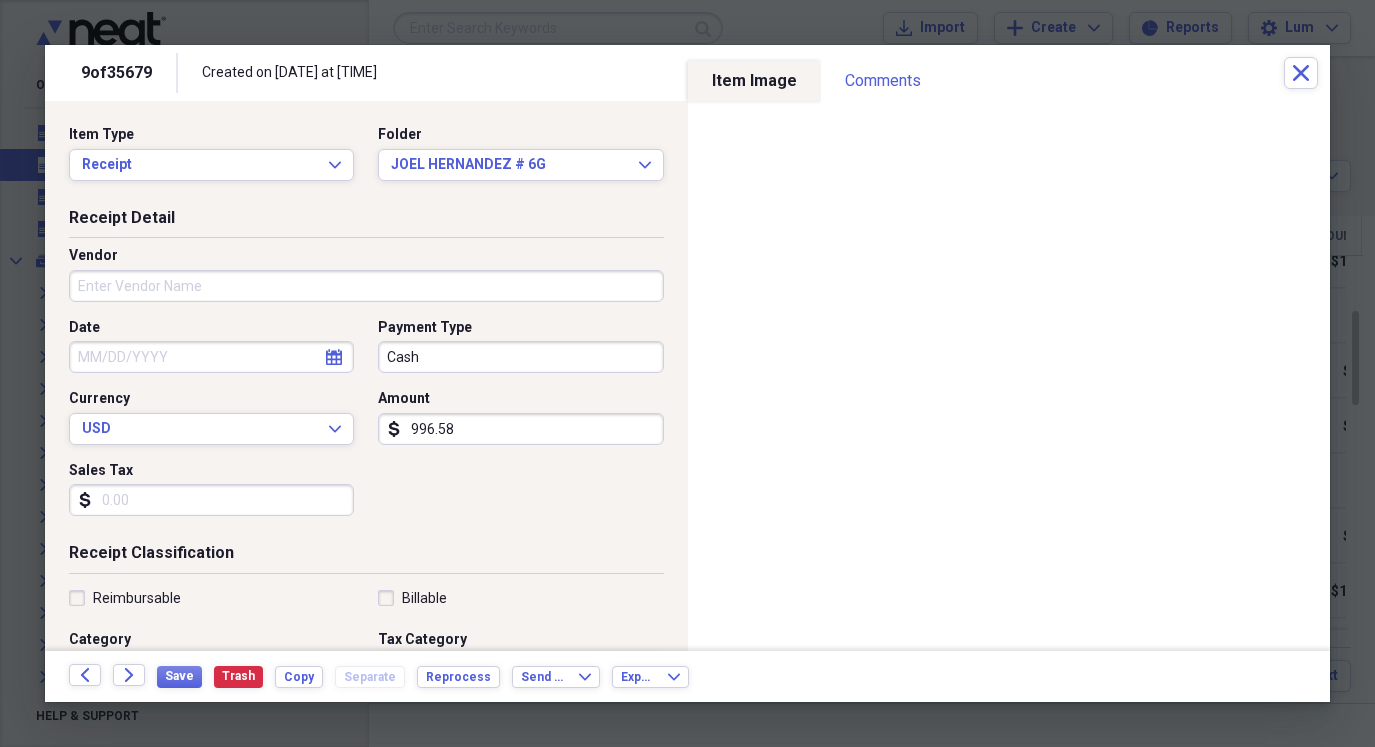 click on "Cash" at bounding box center [520, 357] 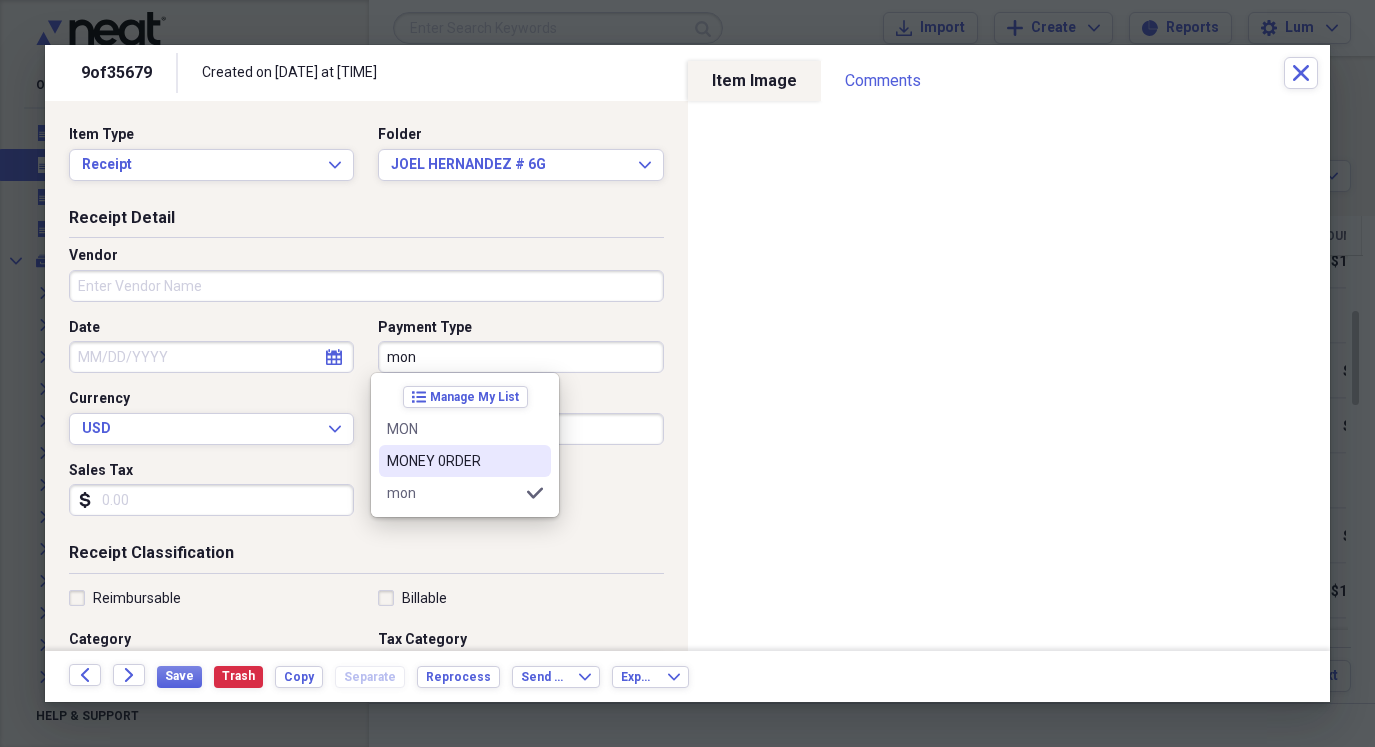drag, startPoint x: 462, startPoint y: 452, endPoint x: 455, endPoint y: 460, distance: 10.630146 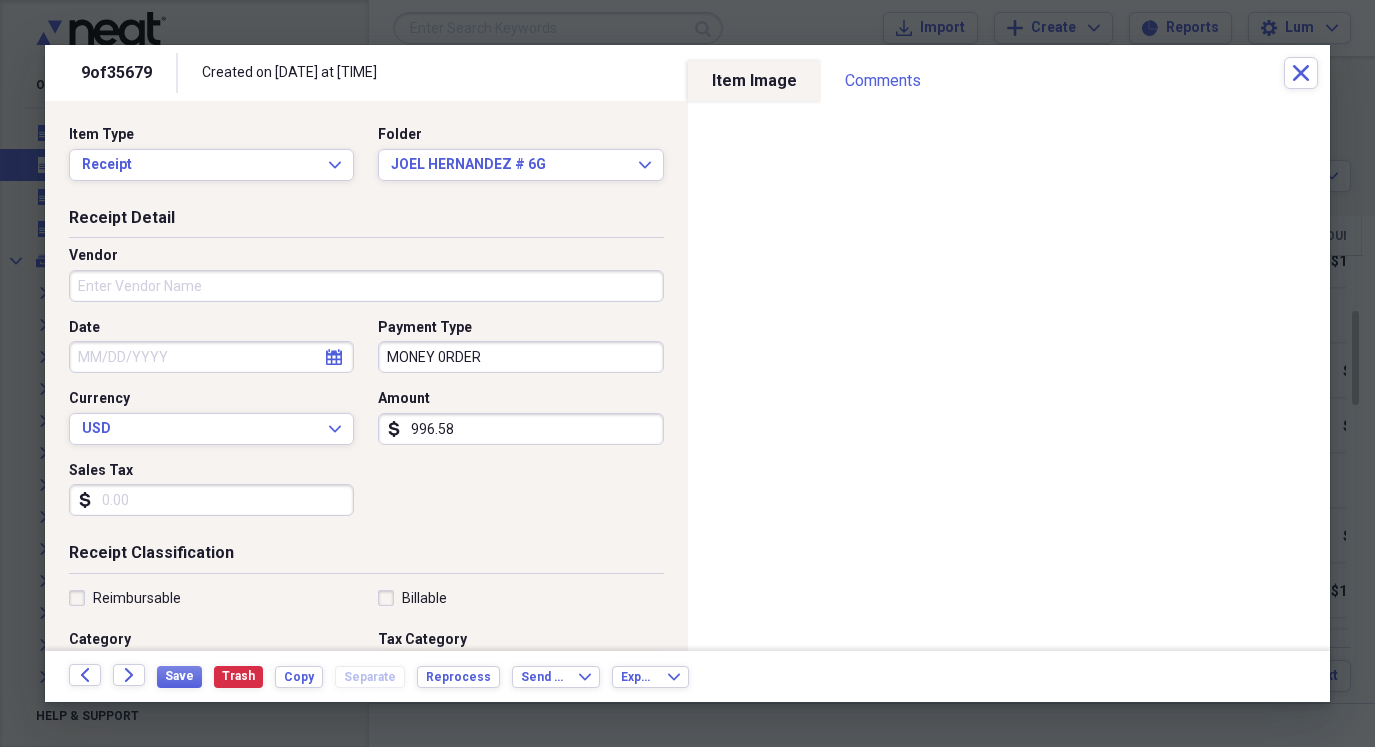 select on "7" 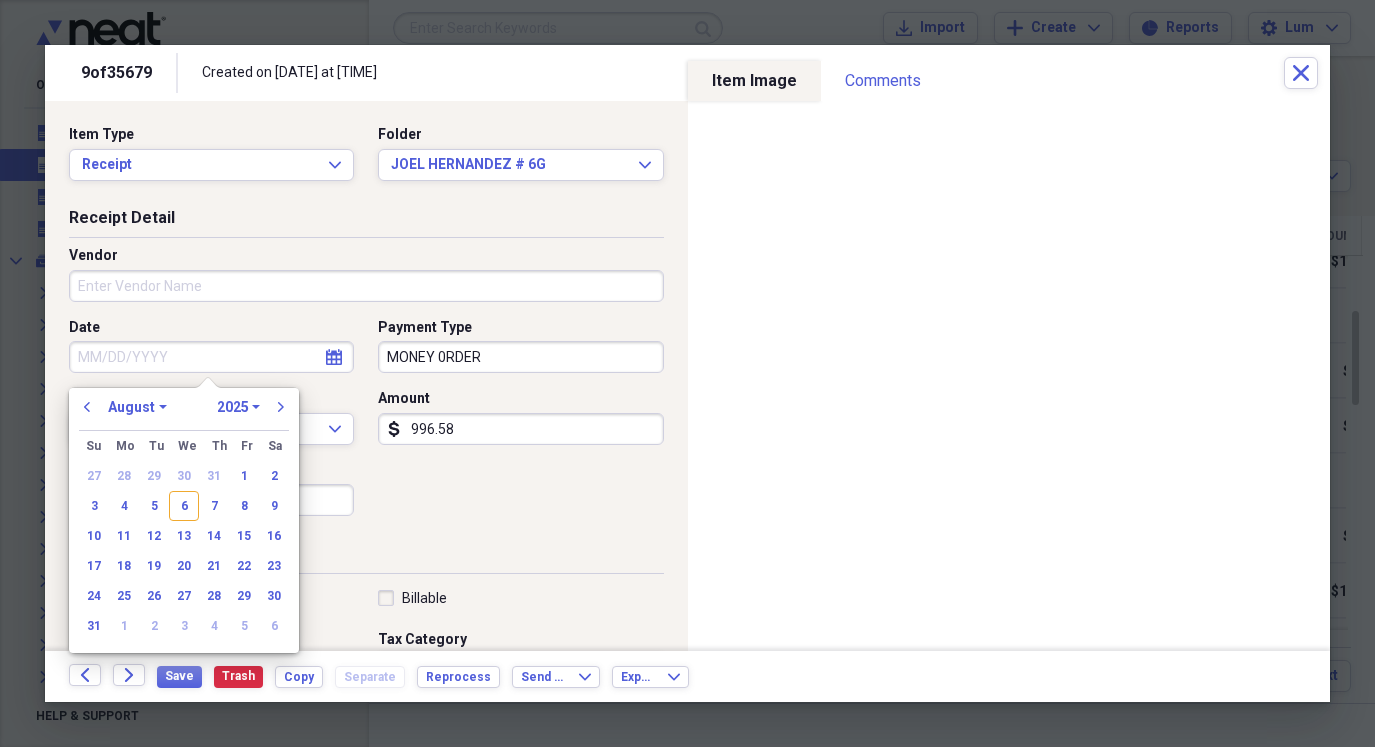 click on "Date" at bounding box center (211, 357) 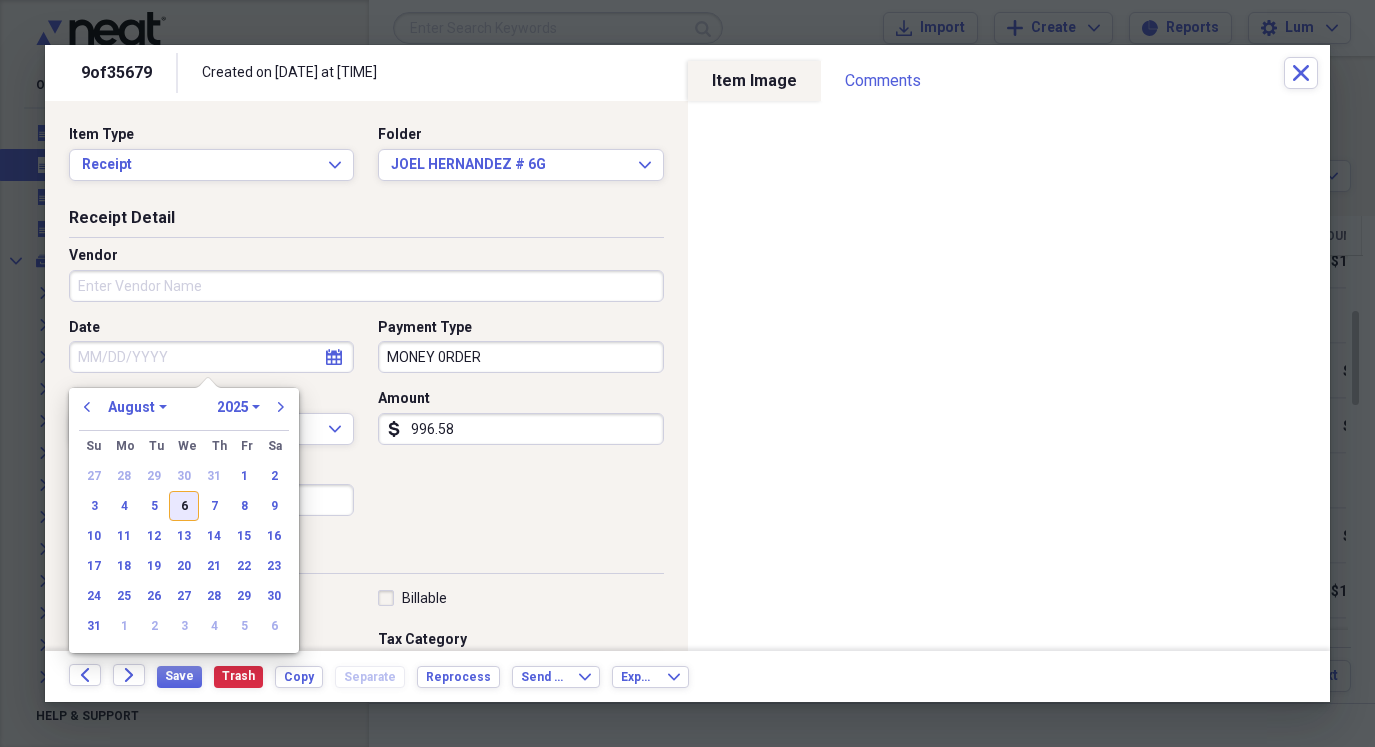 click on "6" at bounding box center (184, 506) 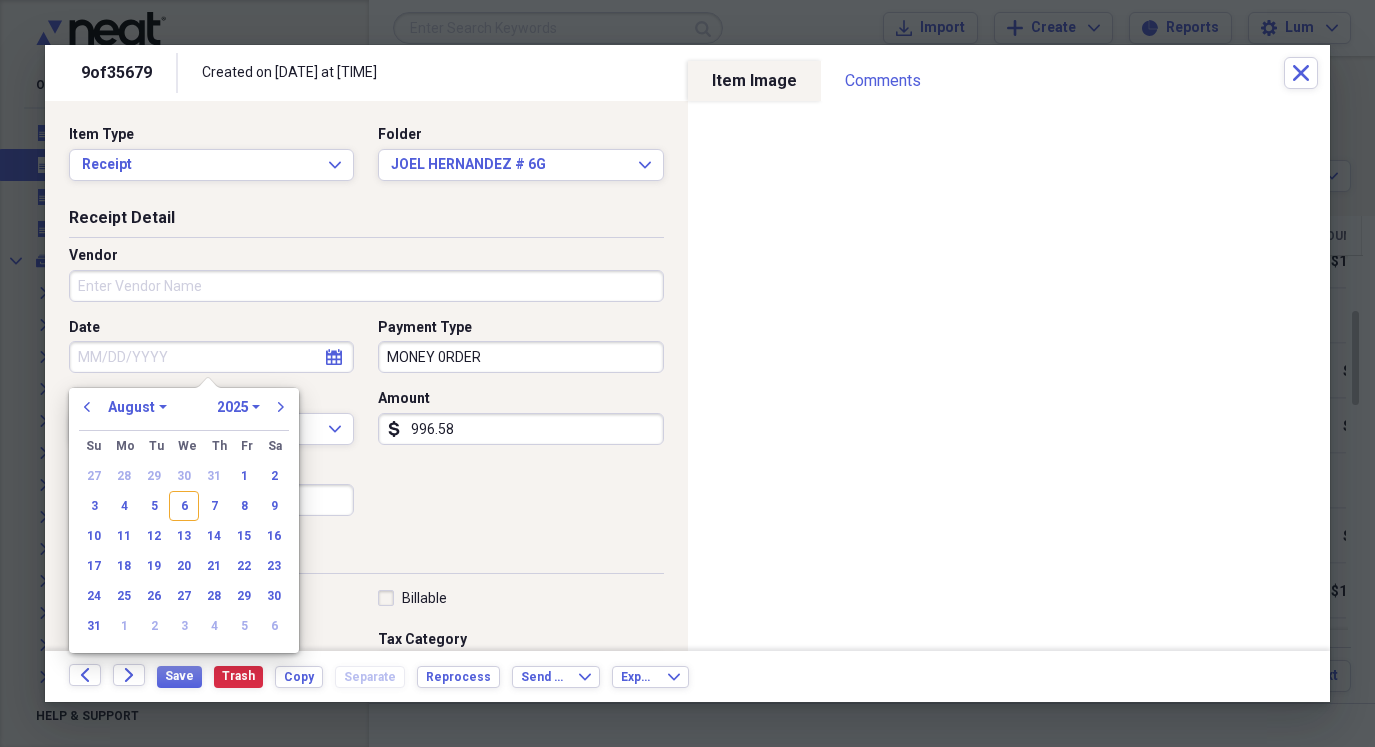type on "08/06/2025" 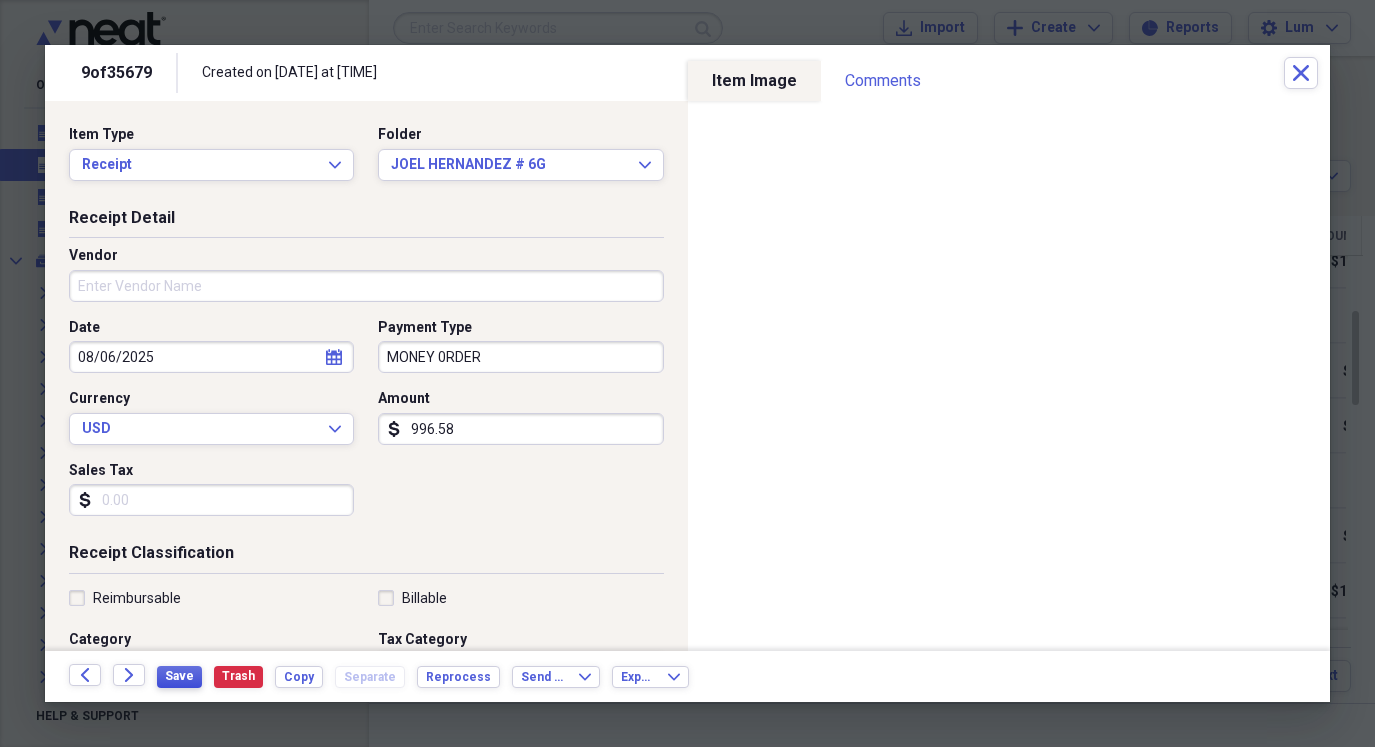 click on "Save" at bounding box center [179, 676] 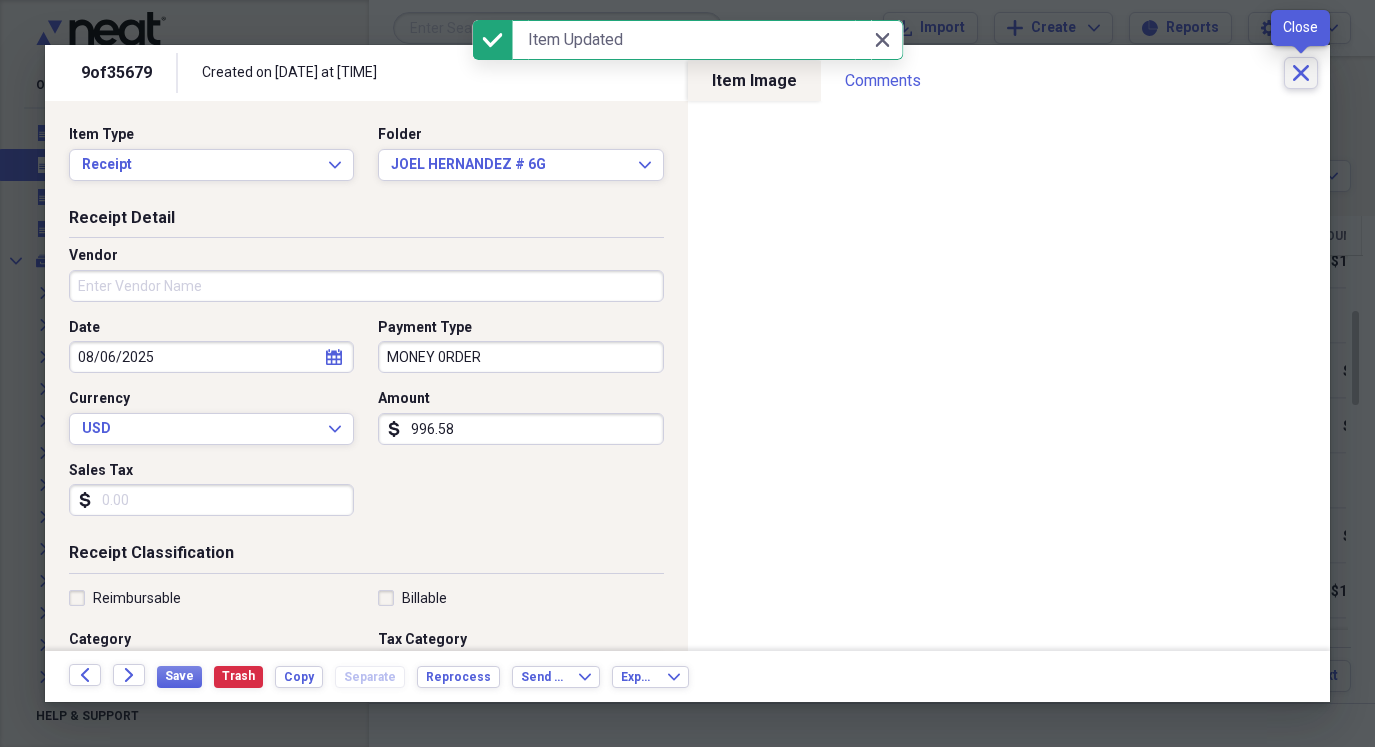 click on "Close" 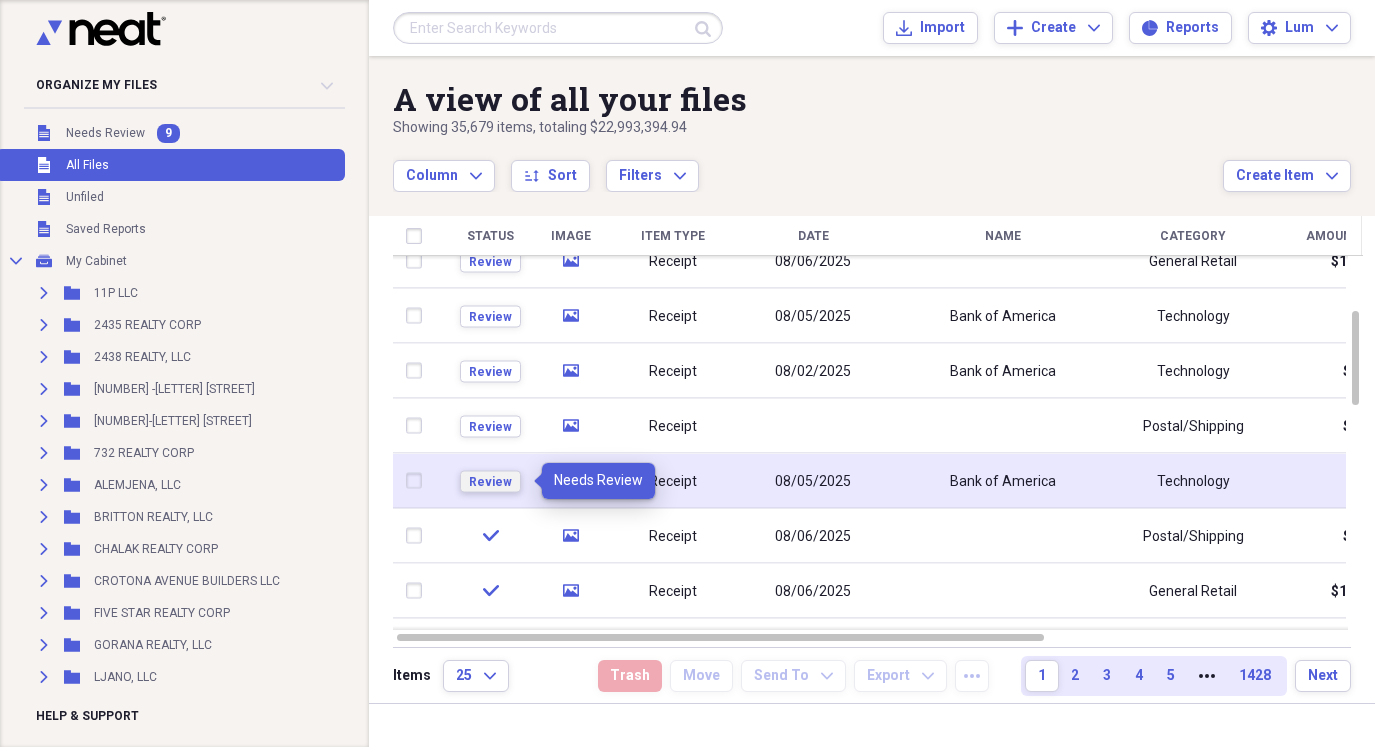 drag, startPoint x: 490, startPoint y: 477, endPoint x: 487, endPoint y: 491, distance: 14.3178215 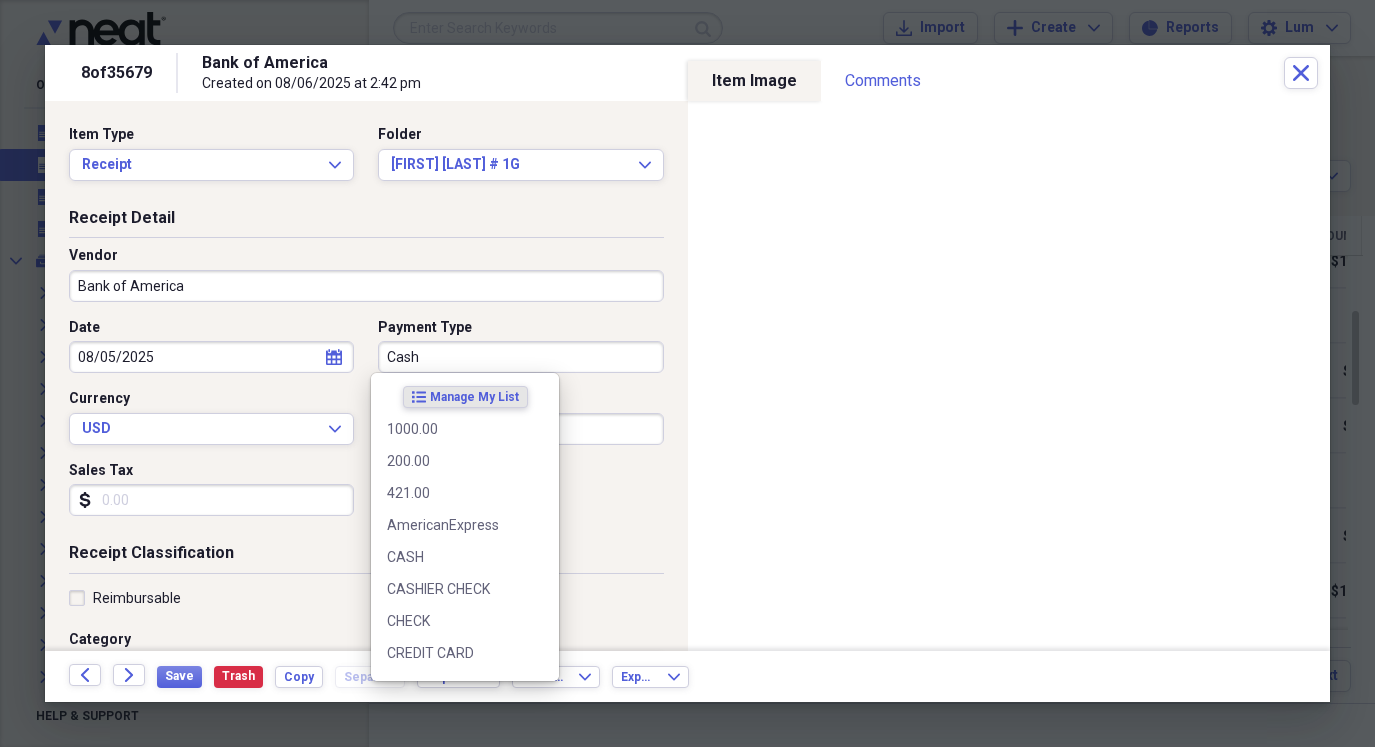 drag, startPoint x: 563, startPoint y: 356, endPoint x: 566, endPoint y: 342, distance: 14.3178215 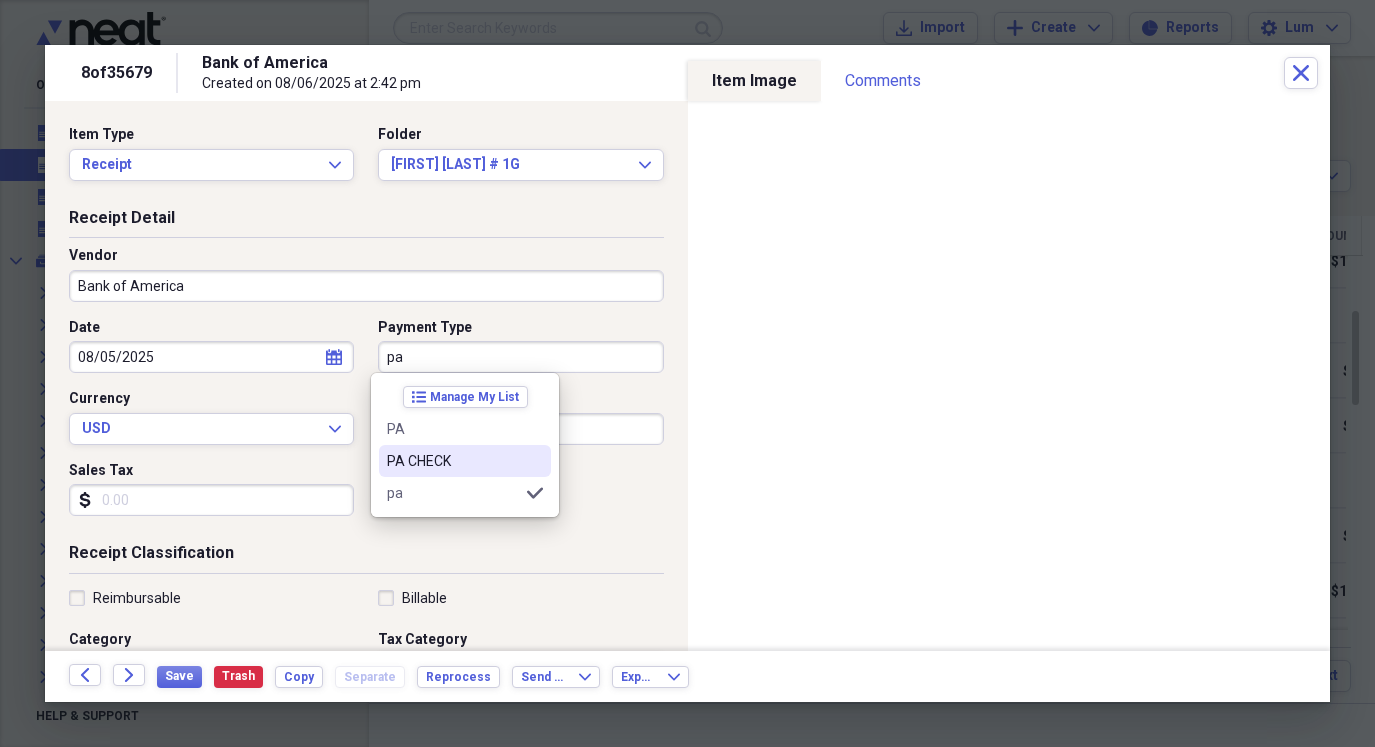 click on "PA CHECK" at bounding box center (465, 461) 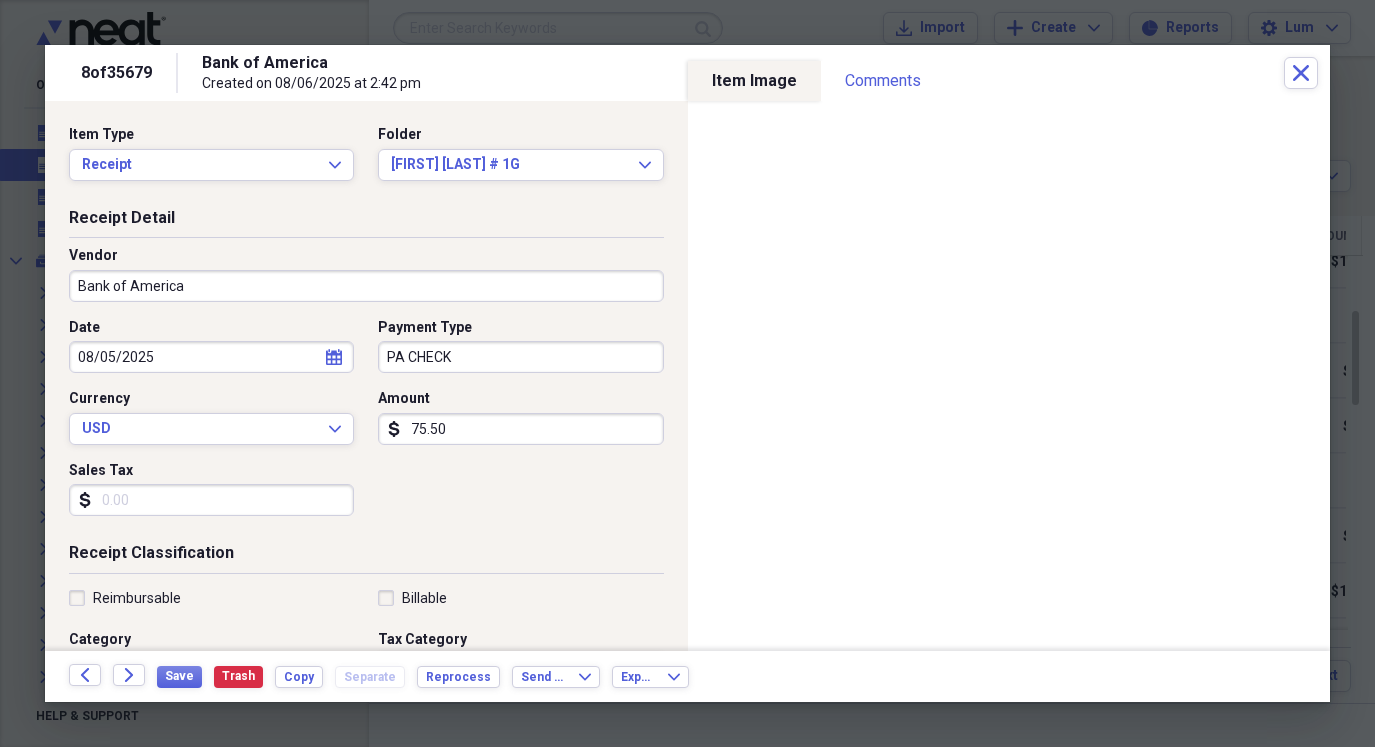 click on "08/05/2025" at bounding box center [211, 357] 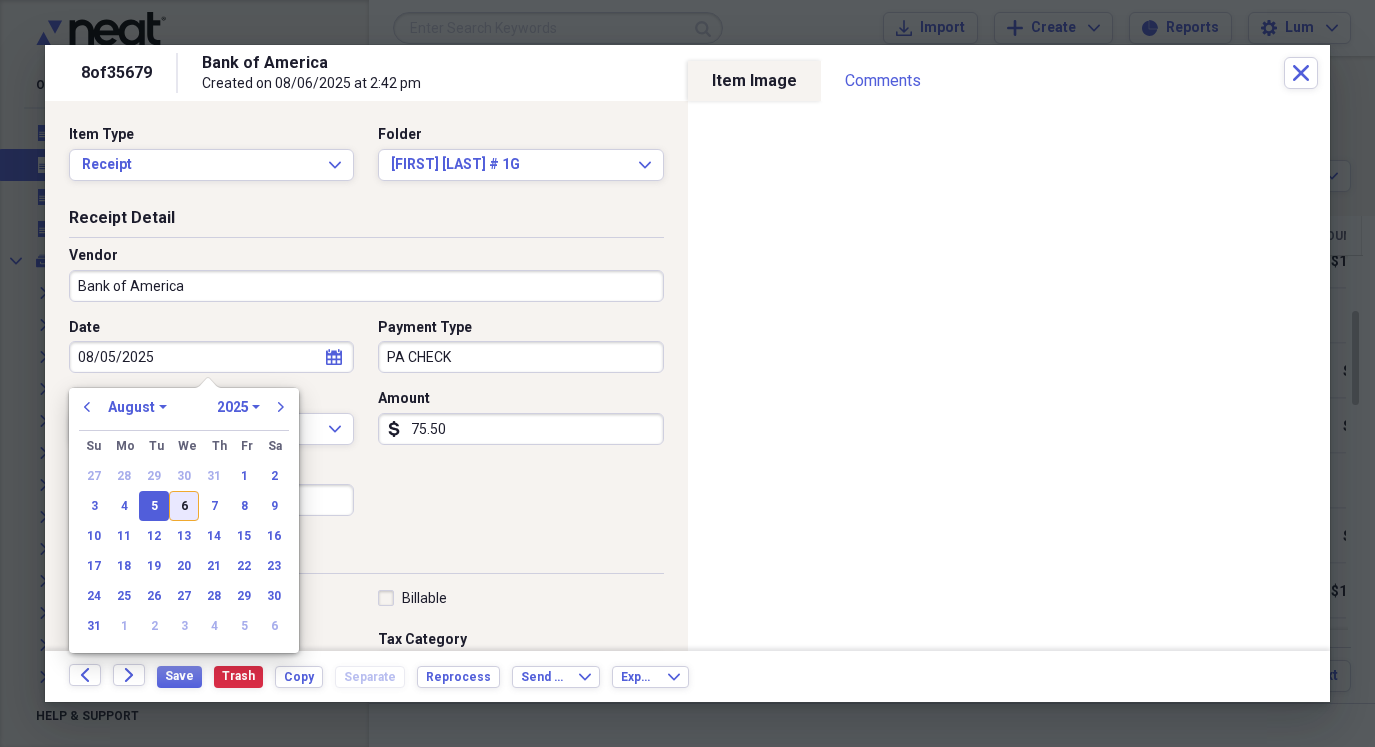 click on "6" at bounding box center (184, 506) 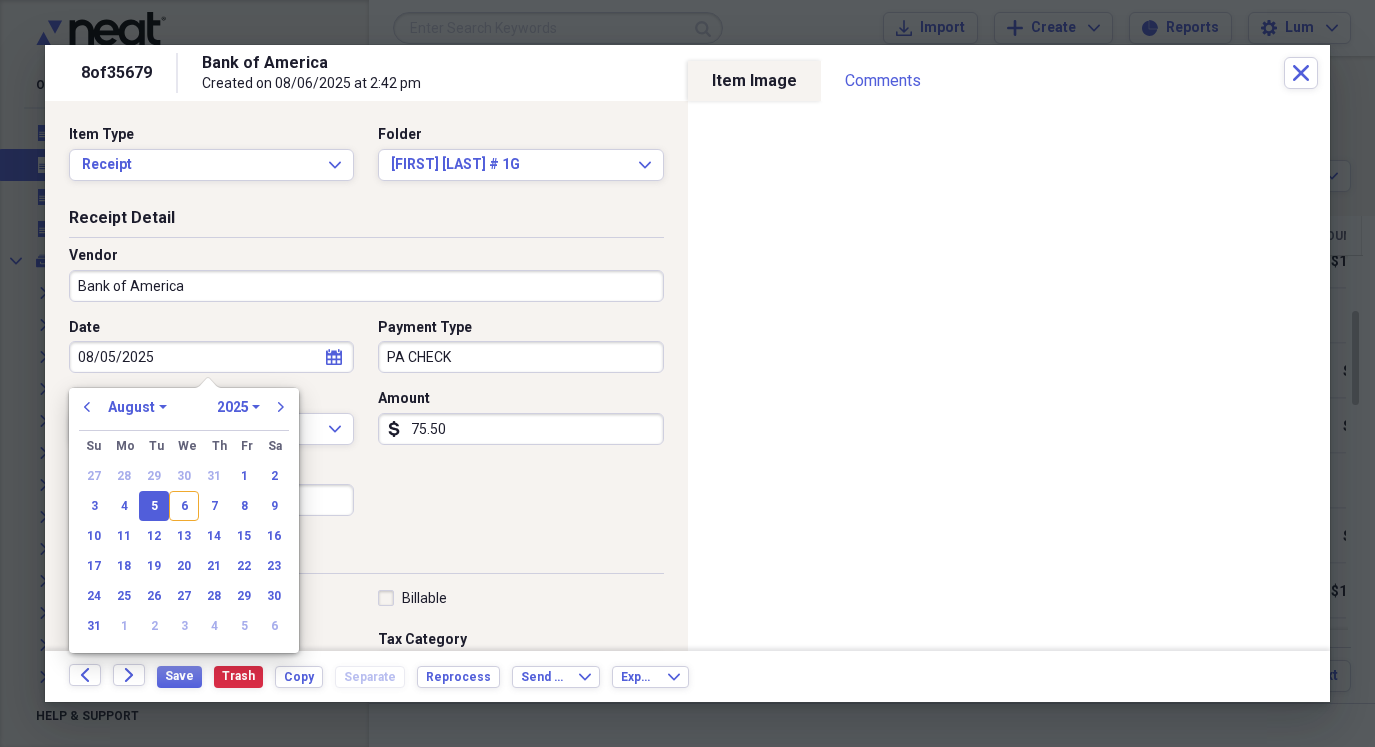 type on "08/06/2025" 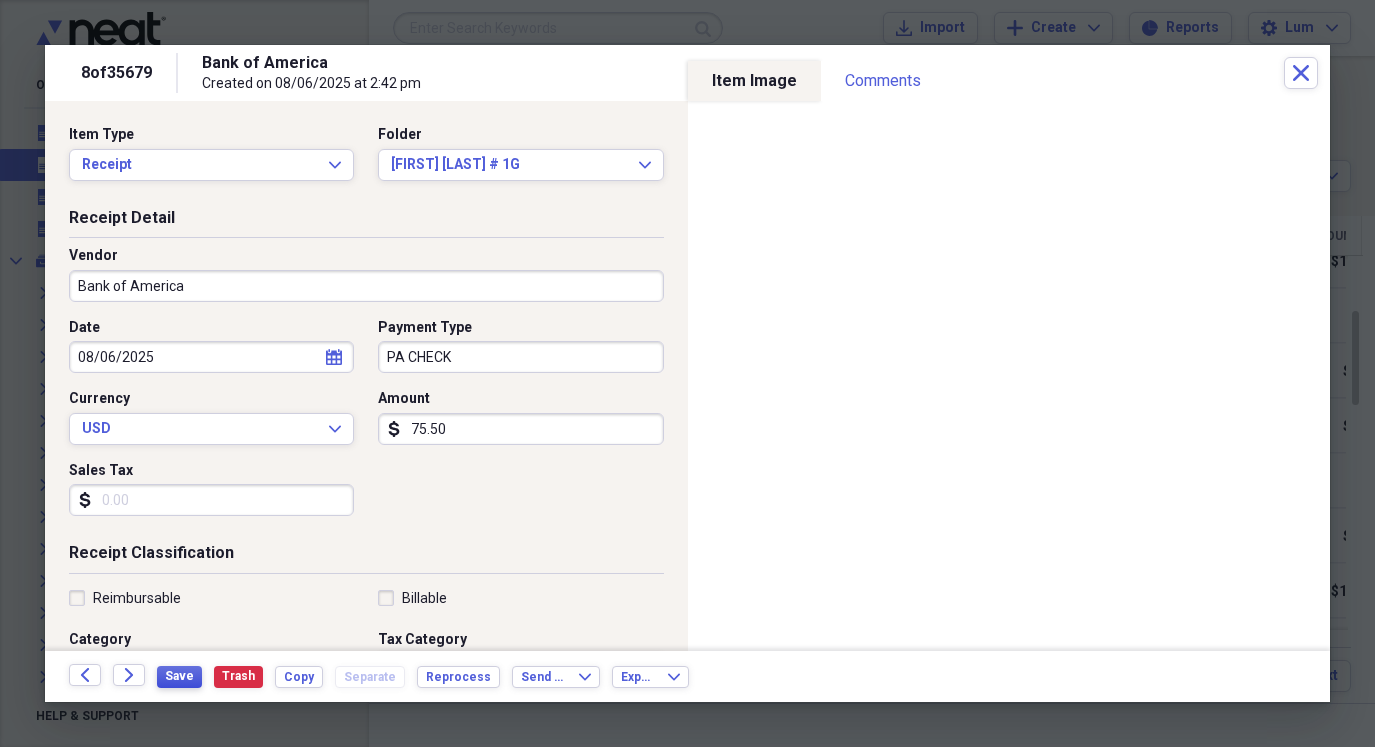 click on "Save" at bounding box center [179, 677] 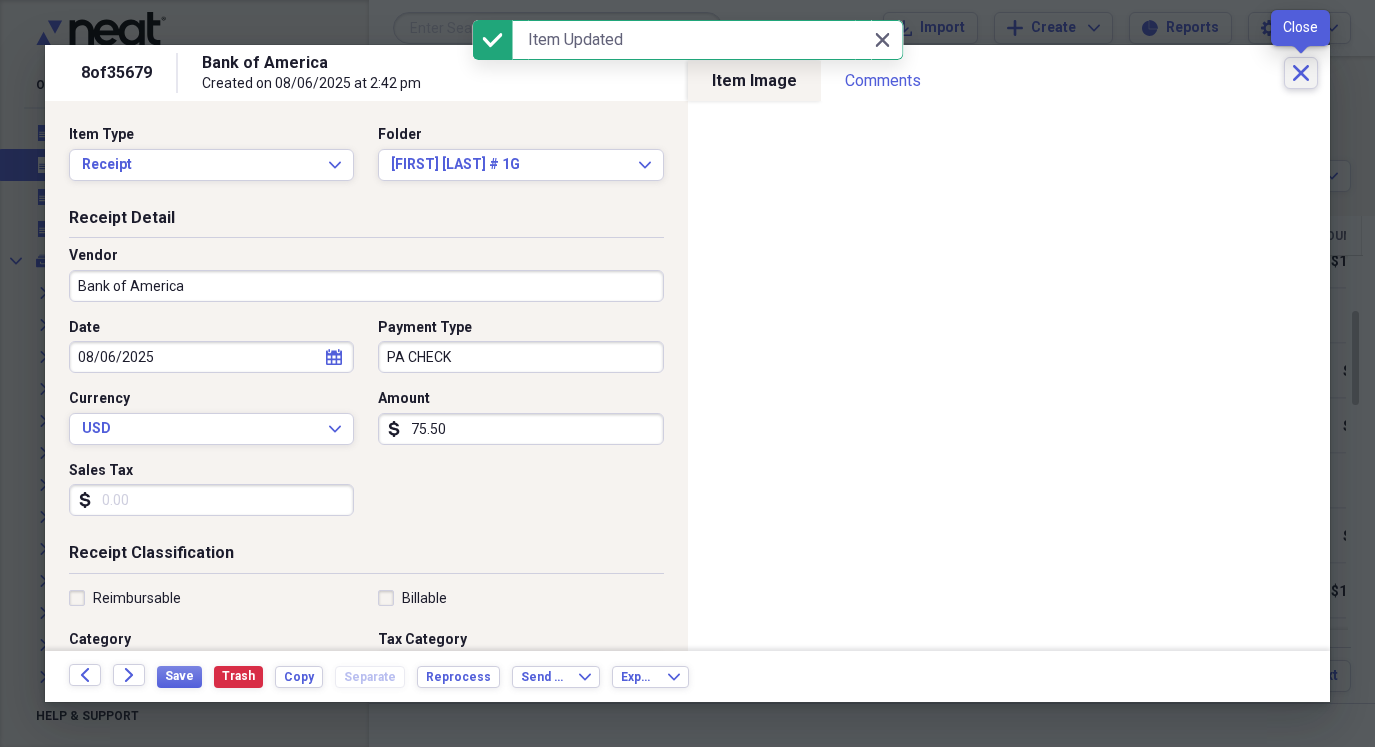 click on "Close" at bounding box center (1301, 73) 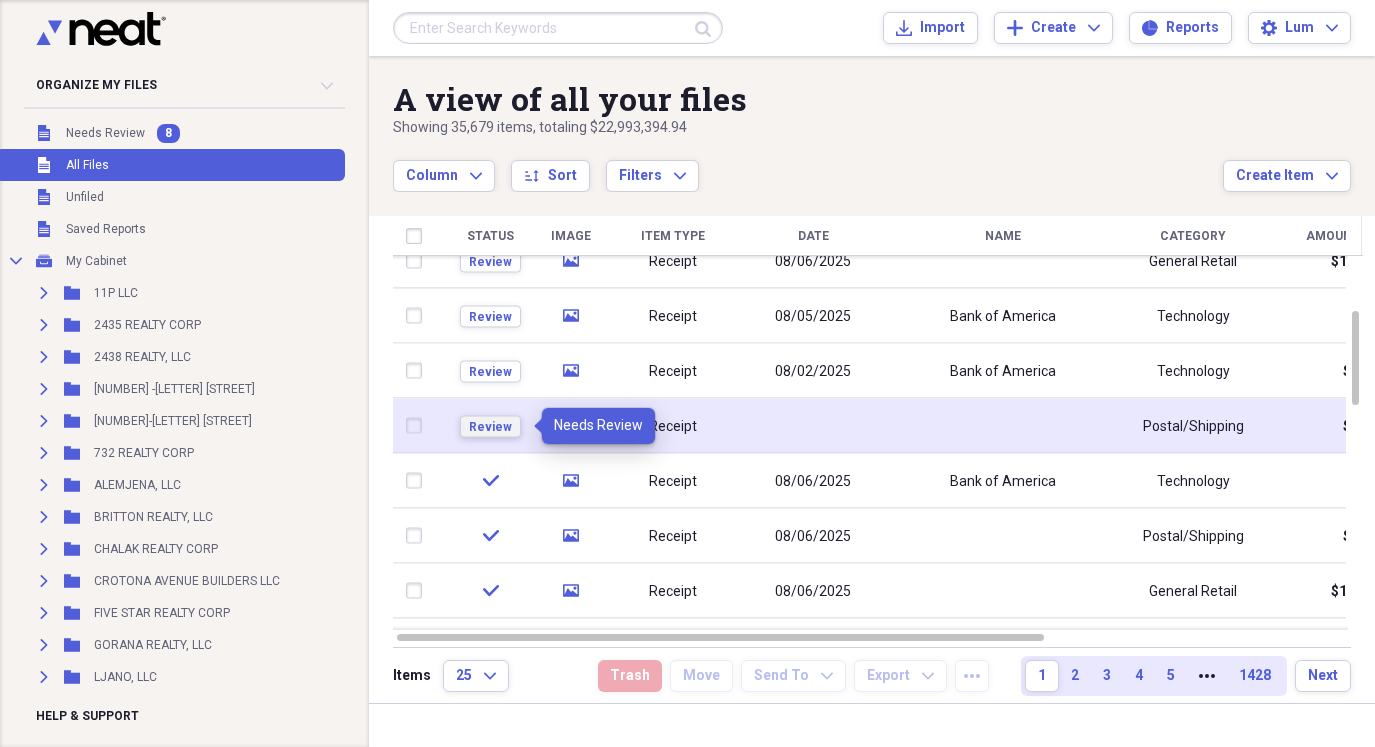 click on "Review" at bounding box center [490, 426] 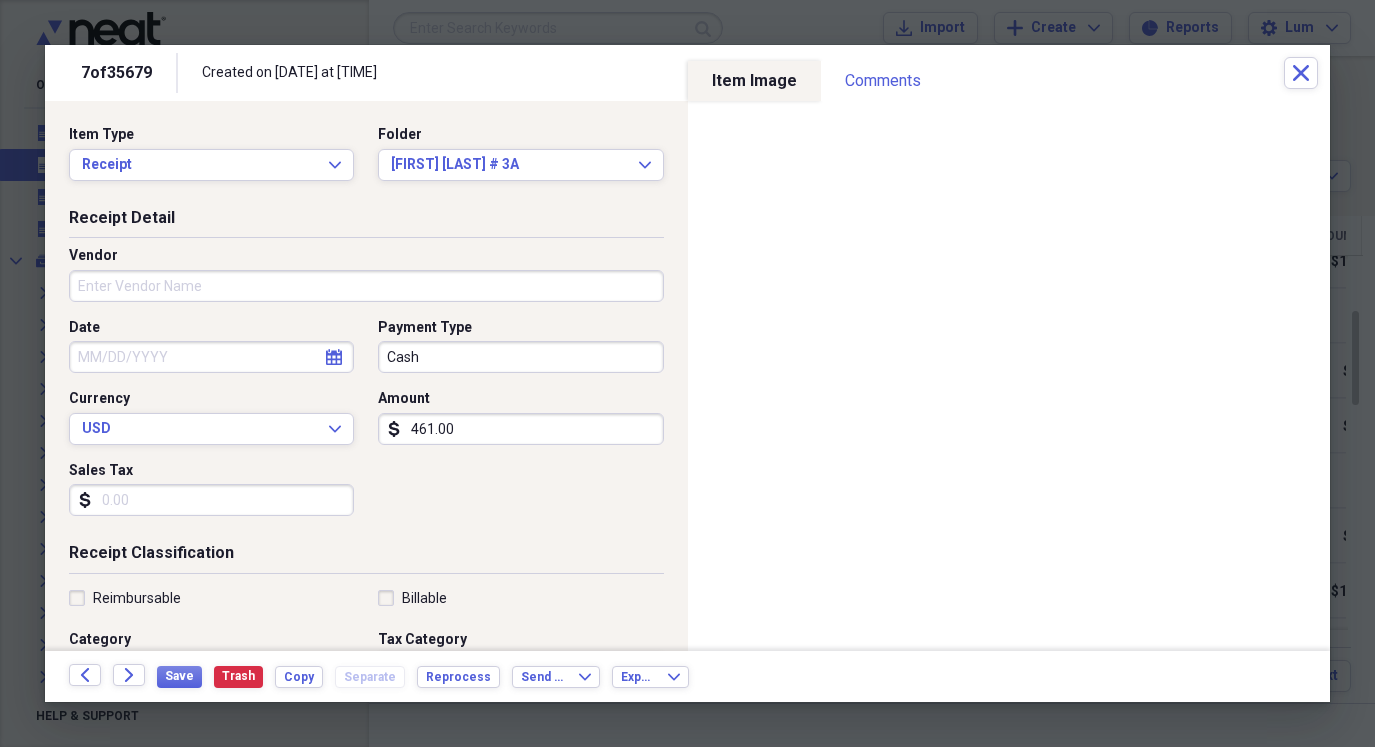 drag, startPoint x: 510, startPoint y: 366, endPoint x: 522, endPoint y: 354, distance: 16.970562 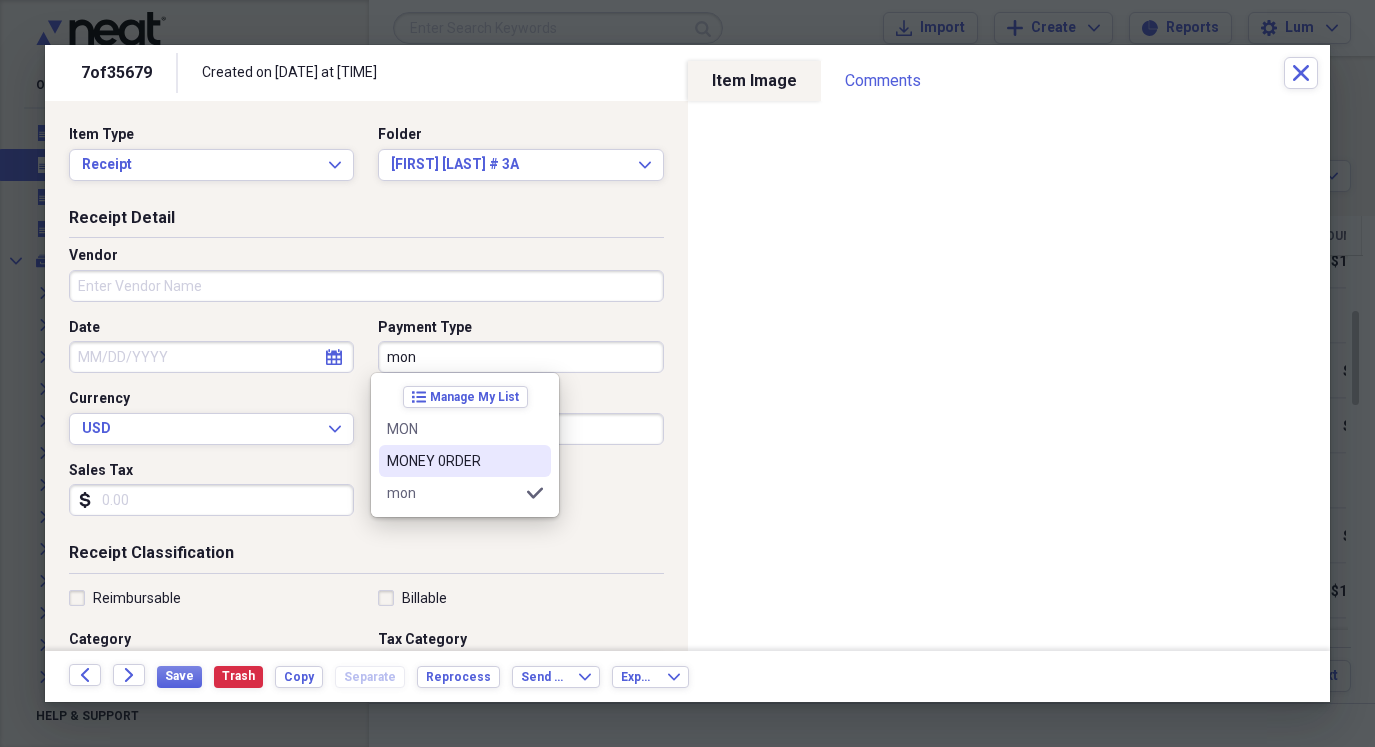 click on "MONEY 0RDER" at bounding box center [453, 461] 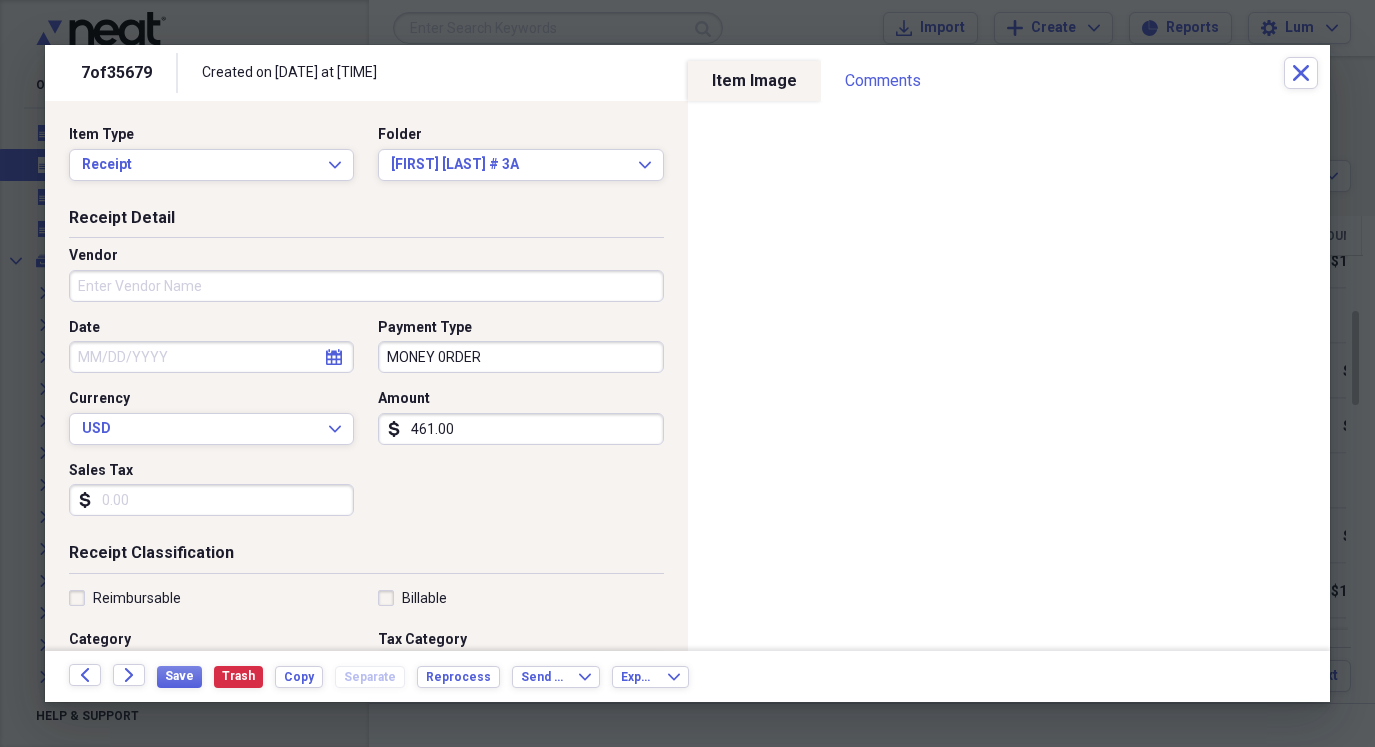 select on "7" 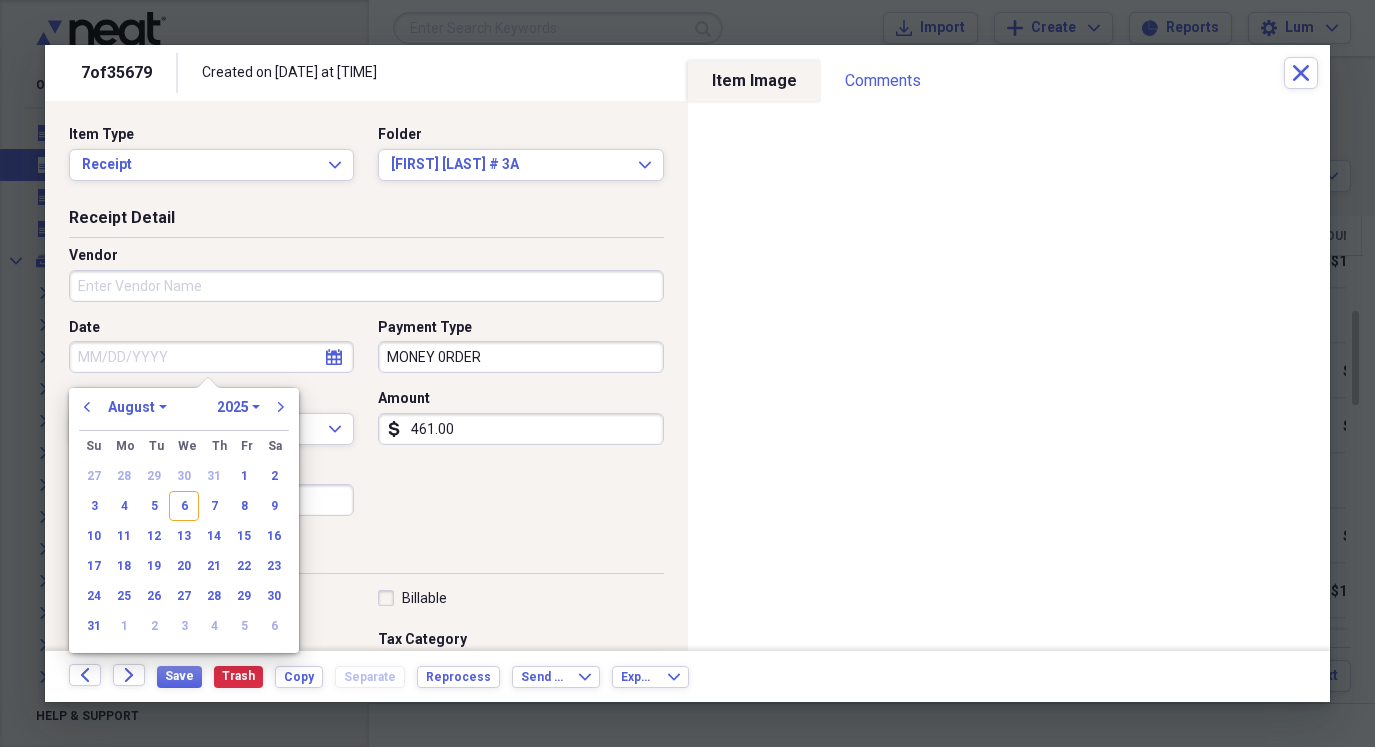 click on "Date" at bounding box center [211, 357] 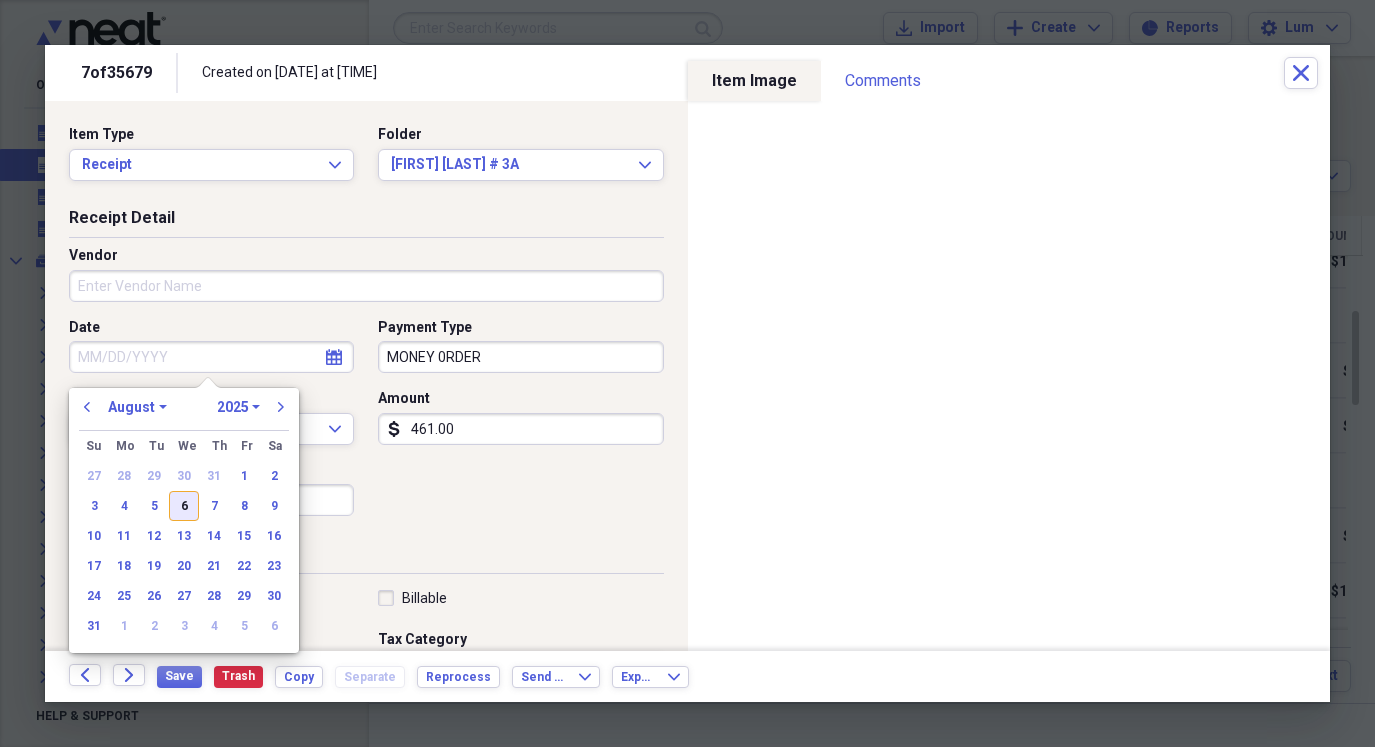 drag, startPoint x: 181, startPoint y: 505, endPoint x: 210, endPoint y: 553, distance: 56.0803 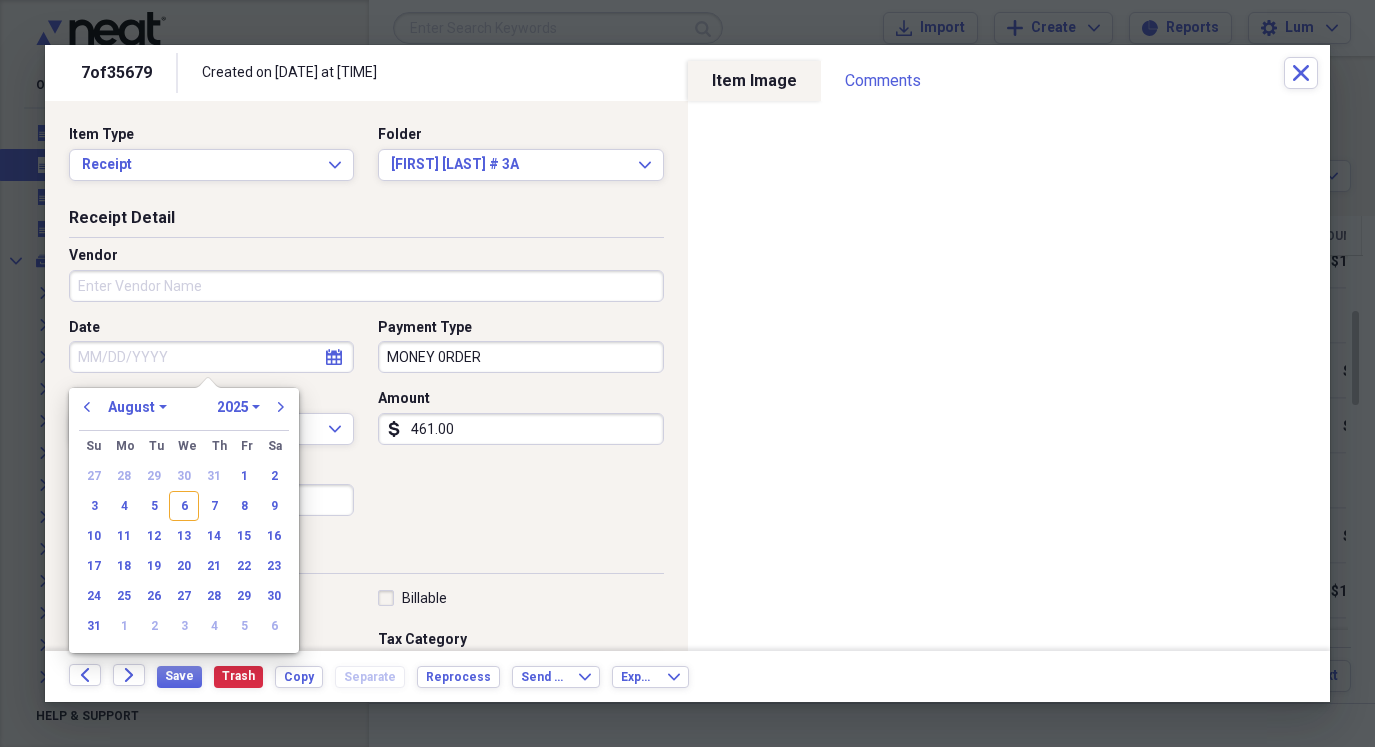 type on "08/06/2025" 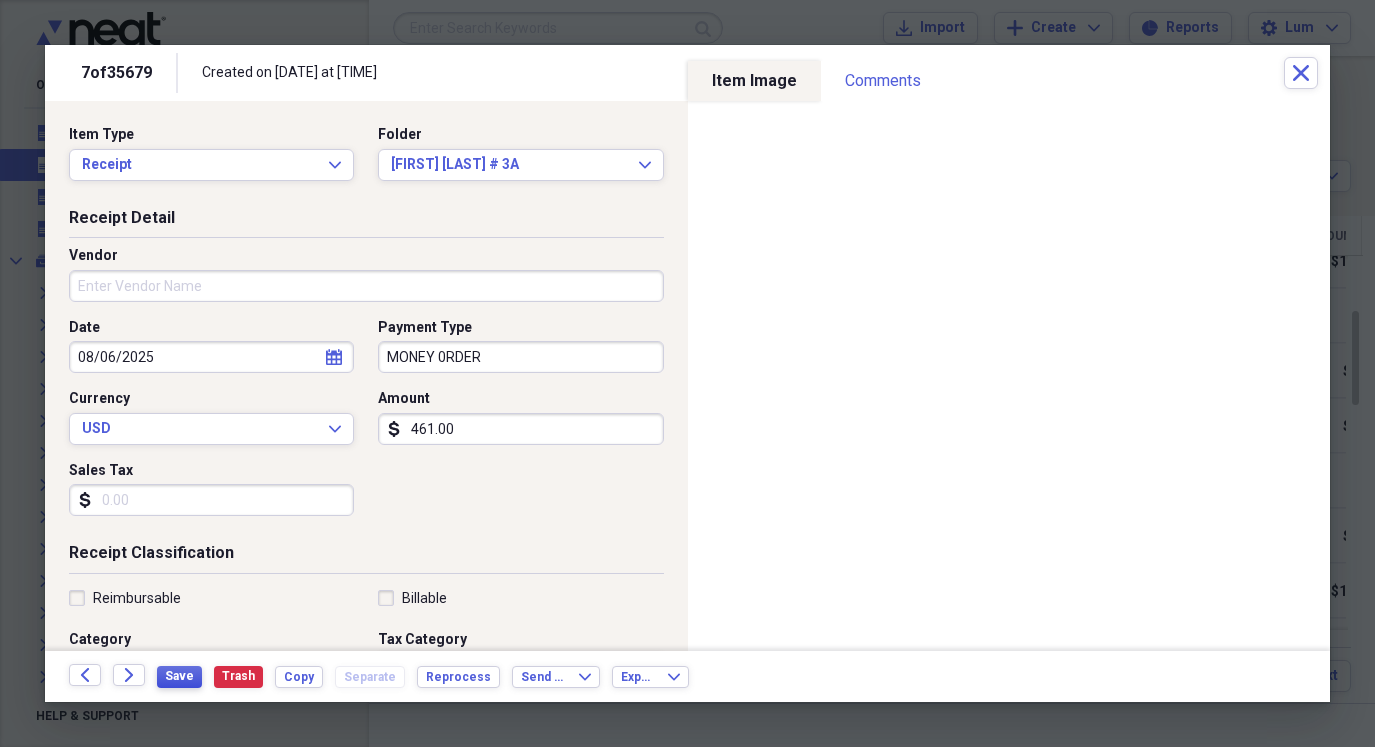 click on "Save" at bounding box center (179, 676) 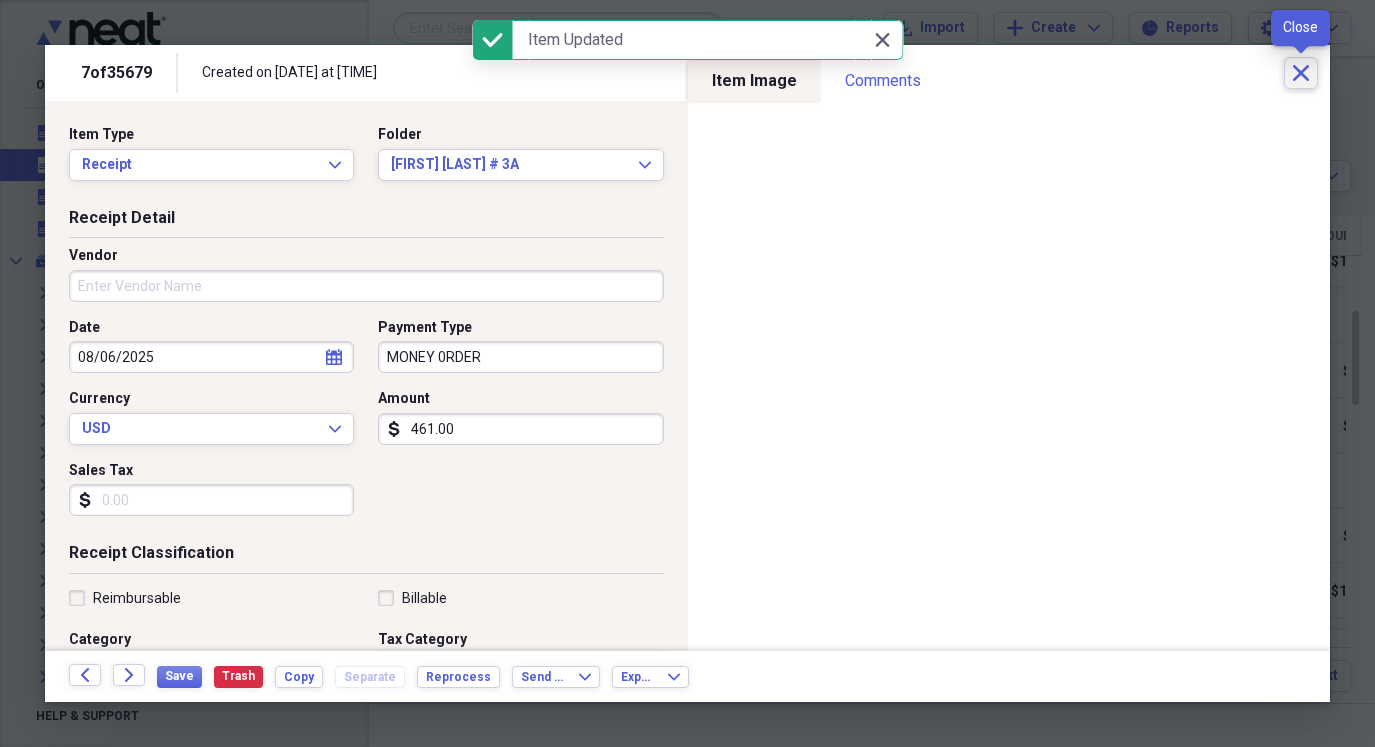 click on "Close" at bounding box center (1301, 73) 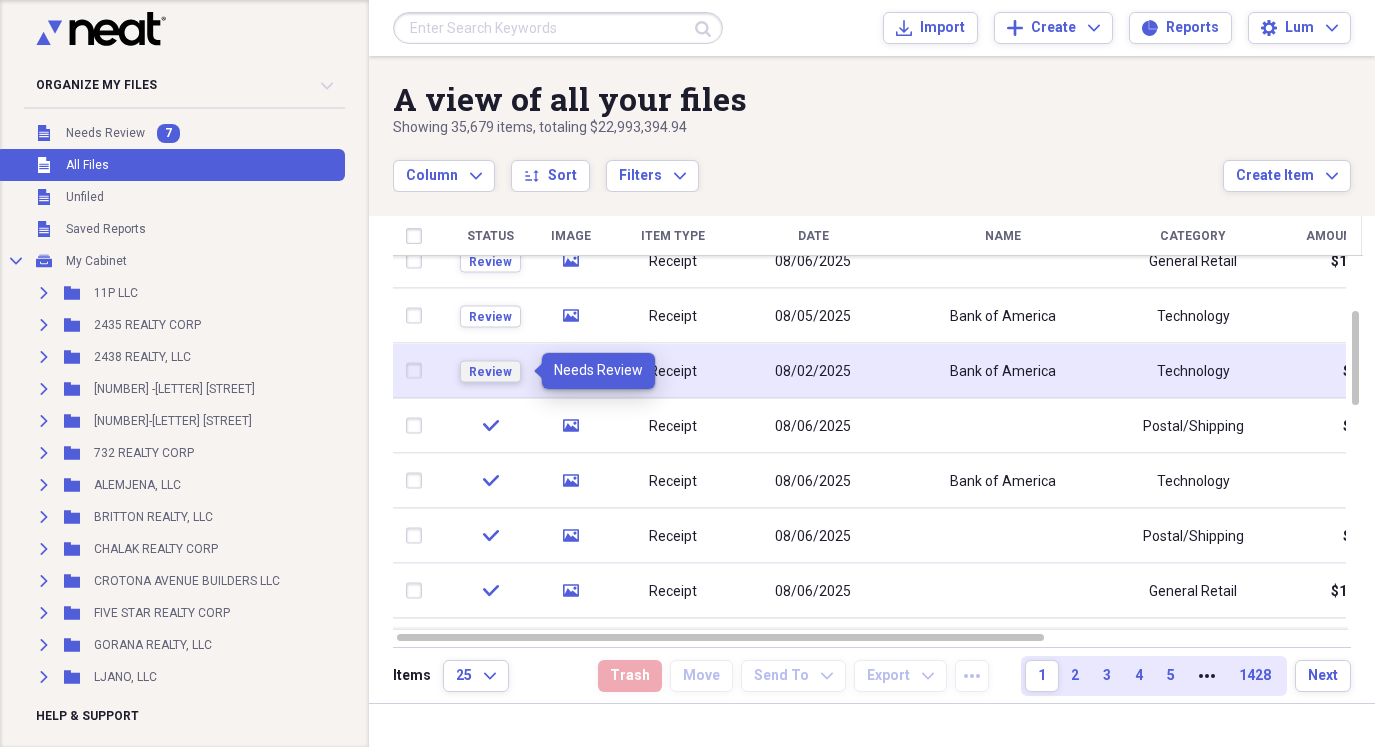 click on "Review" at bounding box center [490, 371] 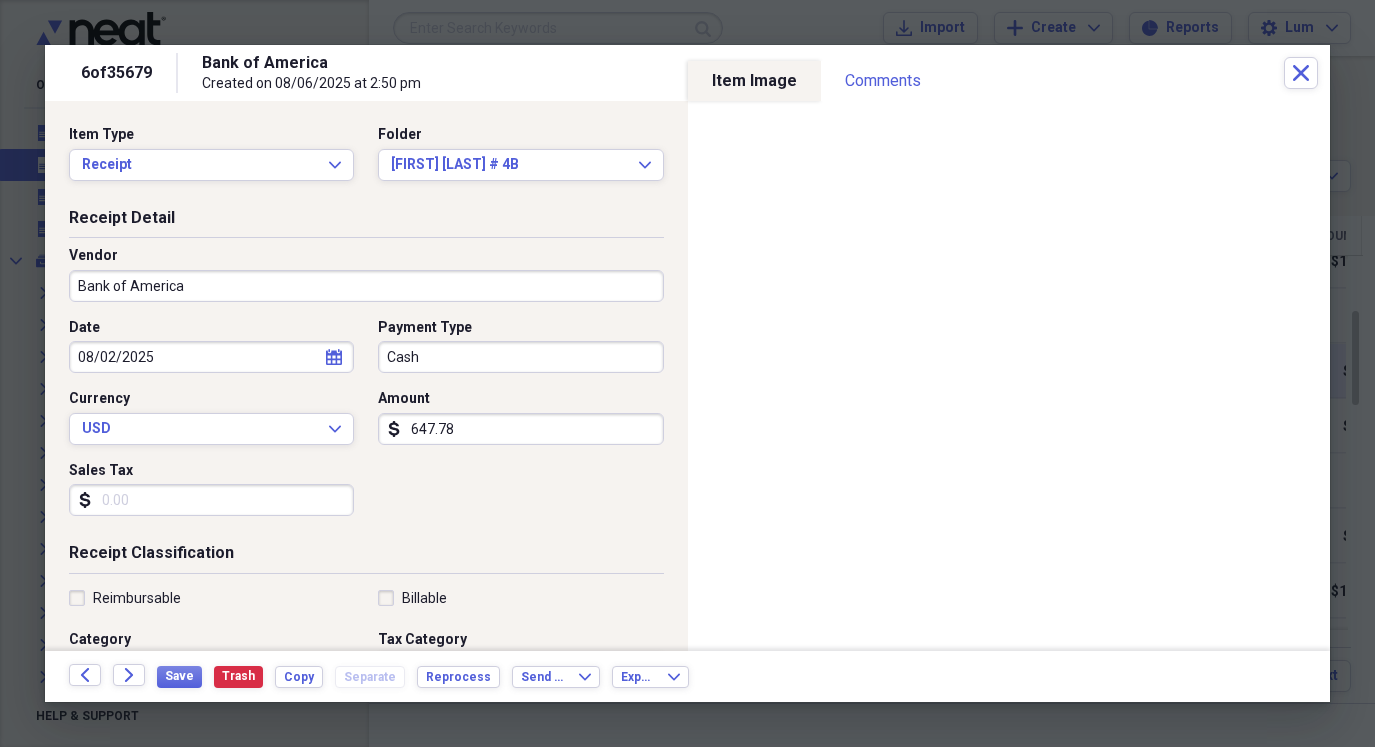 click on "Cash" at bounding box center (520, 357) 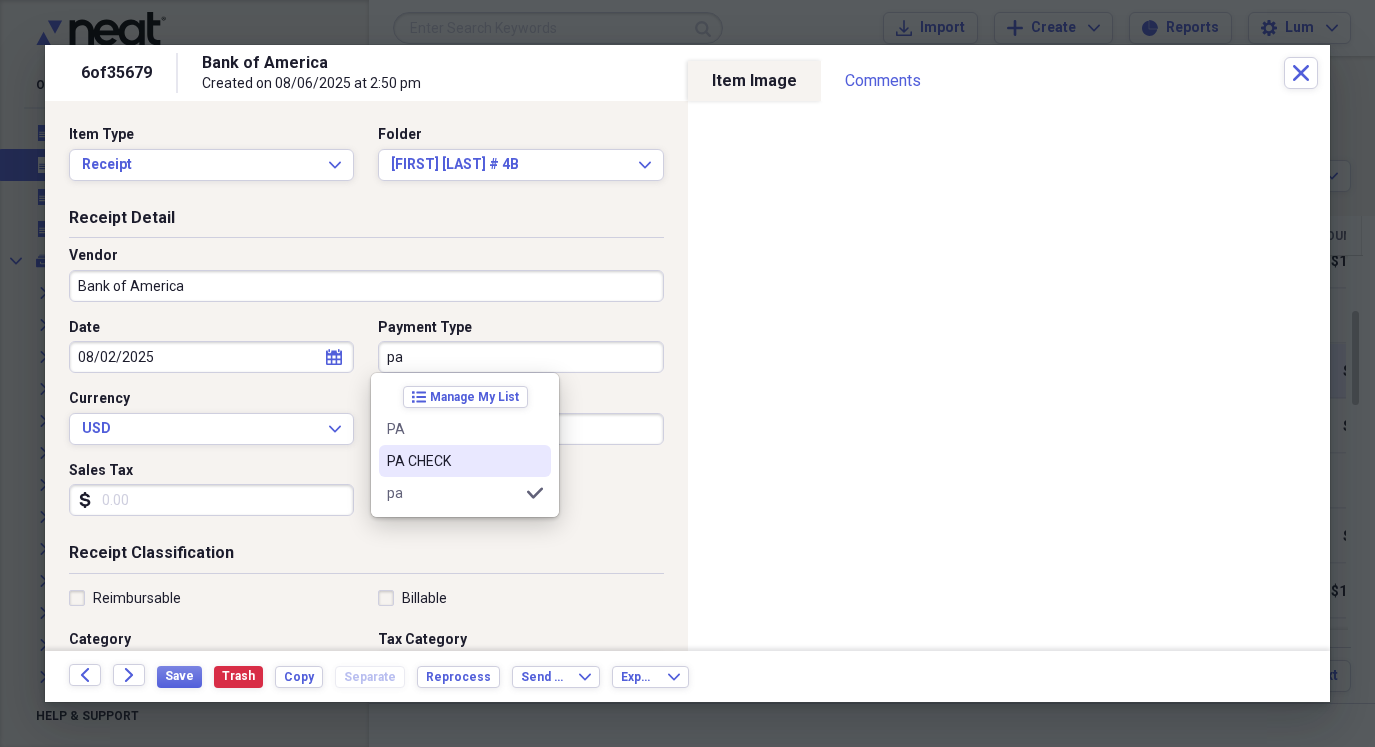 click on "PA CHECK" at bounding box center [465, 461] 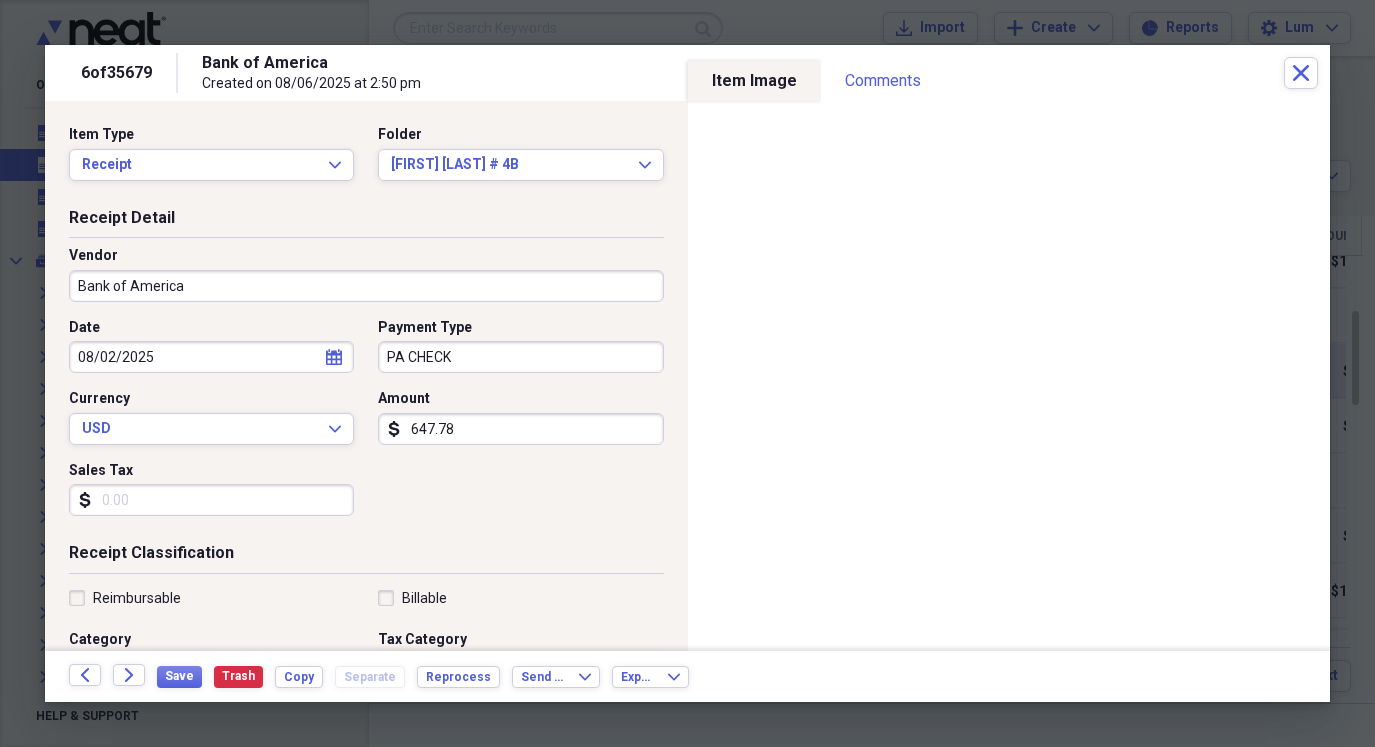 select on "7" 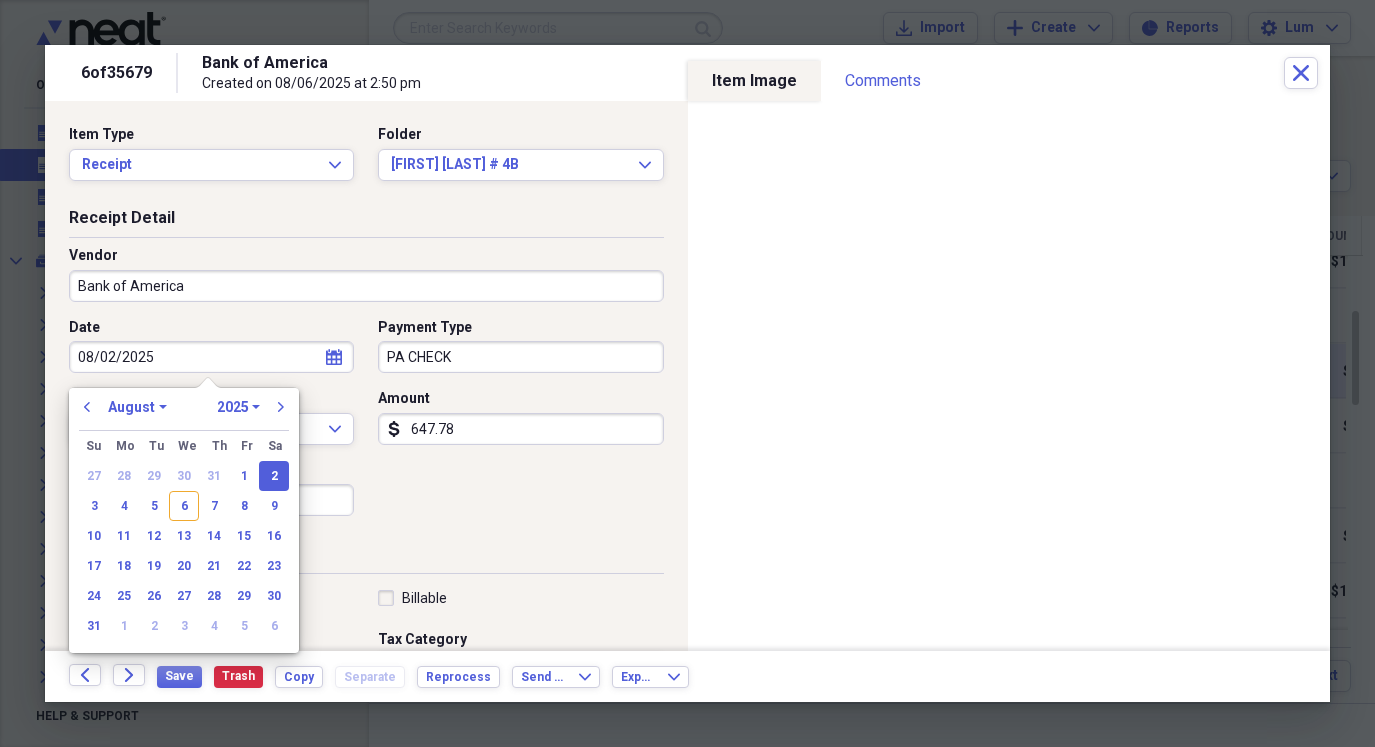 click on "08/02/2025" at bounding box center (211, 357) 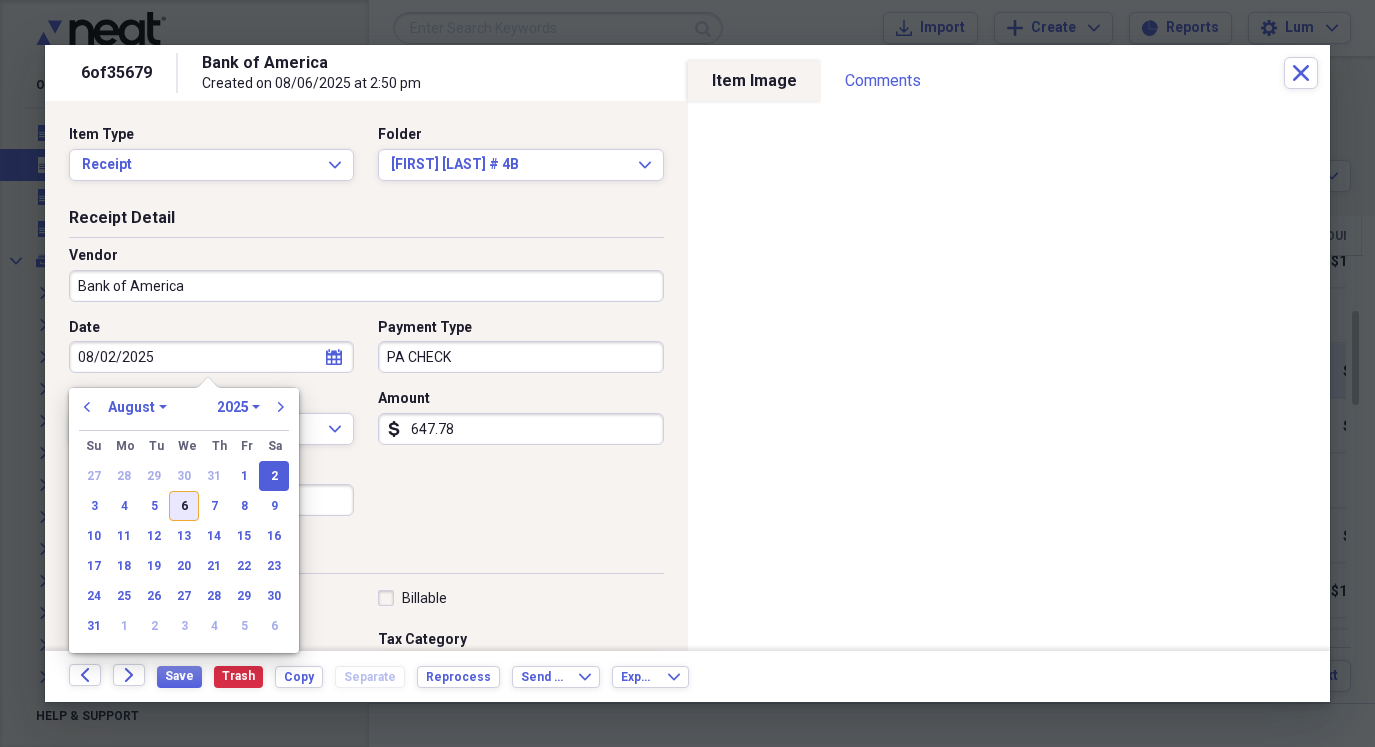 click on "6" at bounding box center [184, 506] 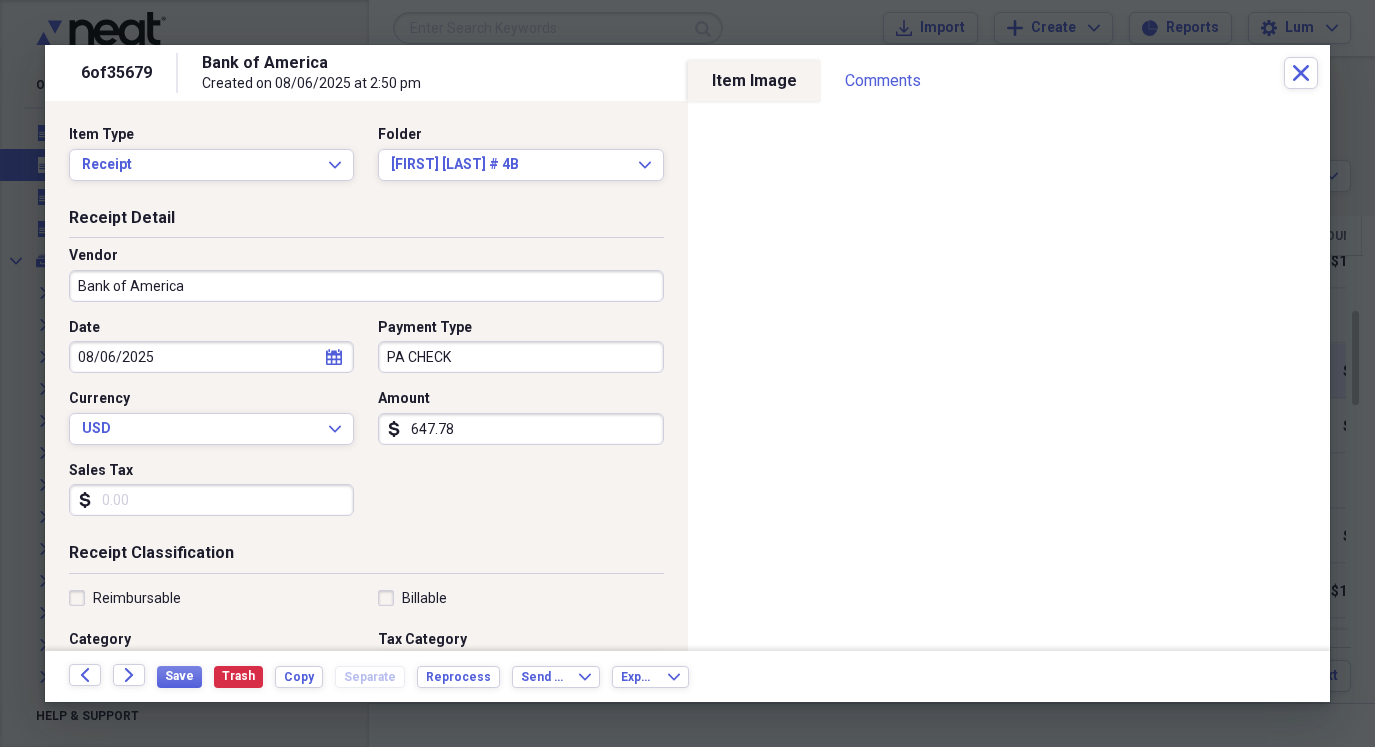 type on "08/06/2025" 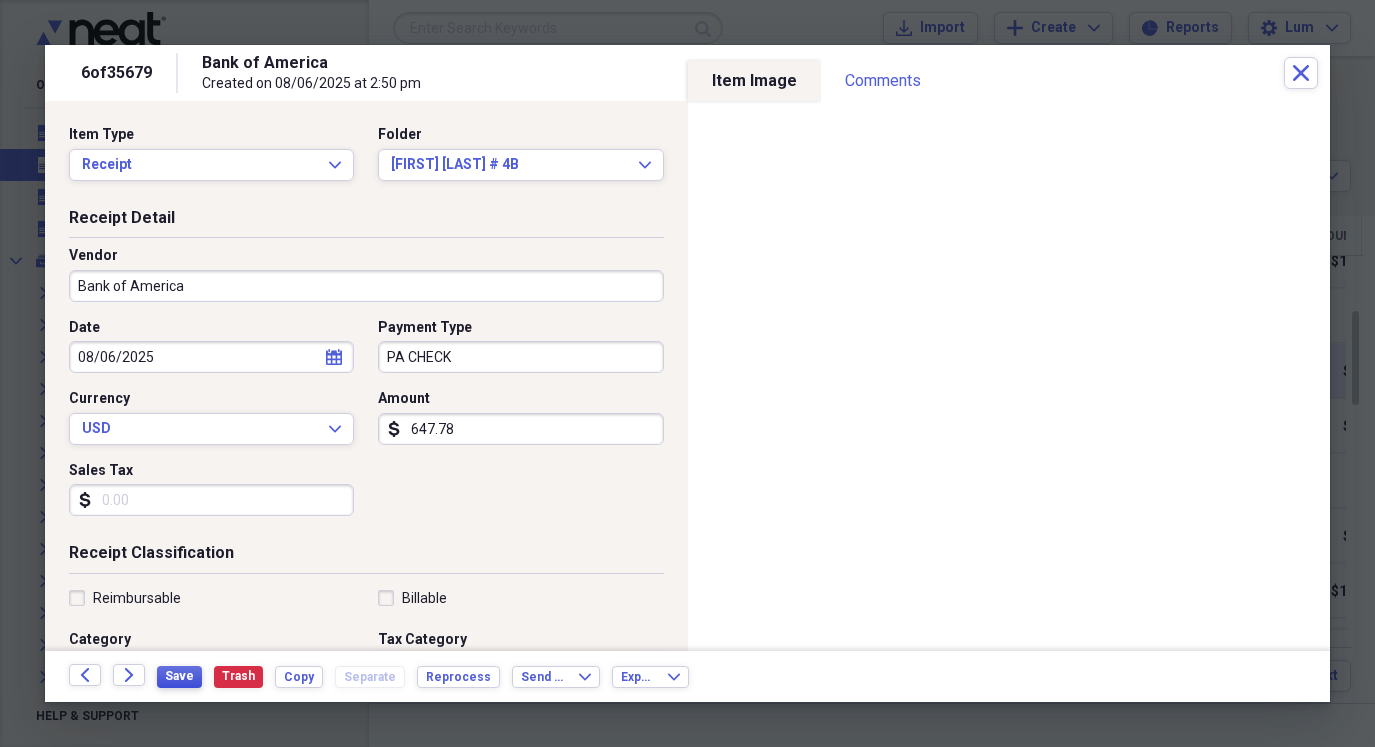 click on "Save" at bounding box center (179, 677) 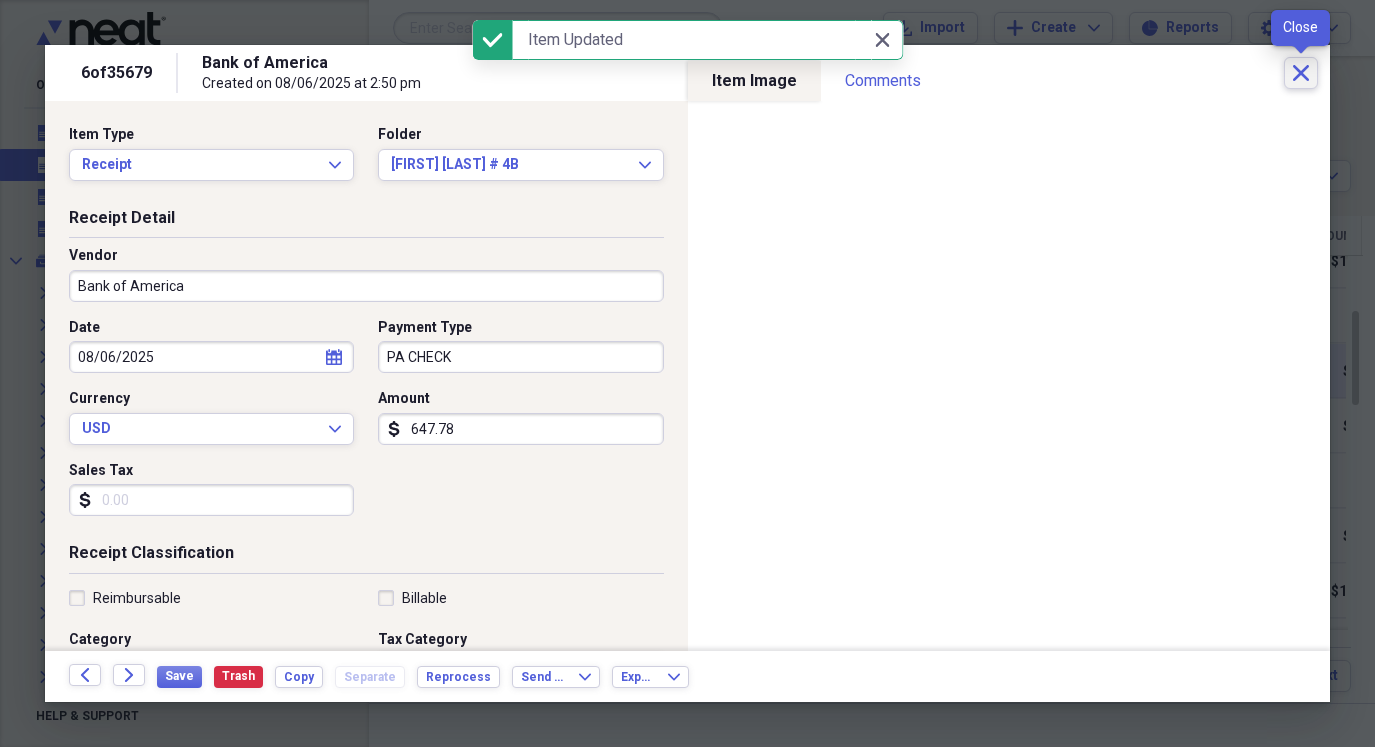 click 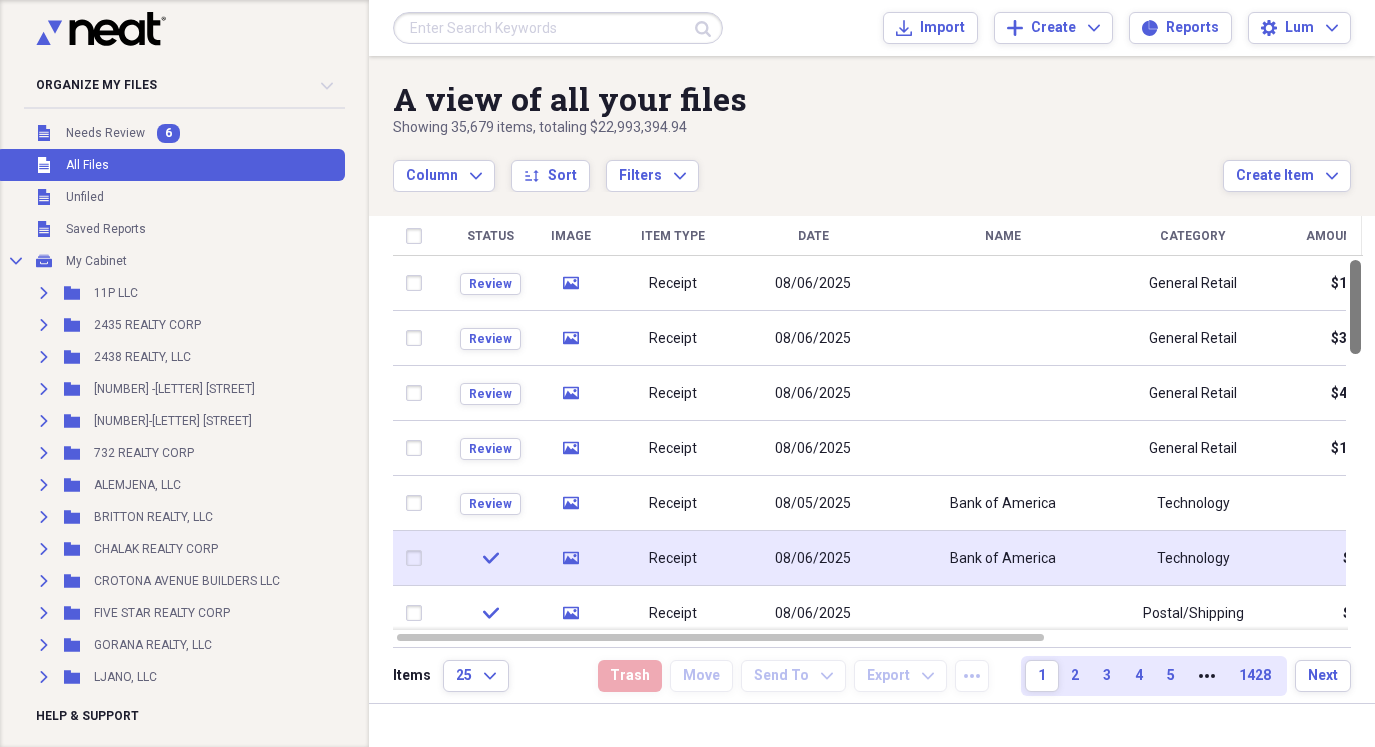 drag, startPoint x: 1370, startPoint y: 333, endPoint x: 1385, endPoint y: 261, distance: 73.545906 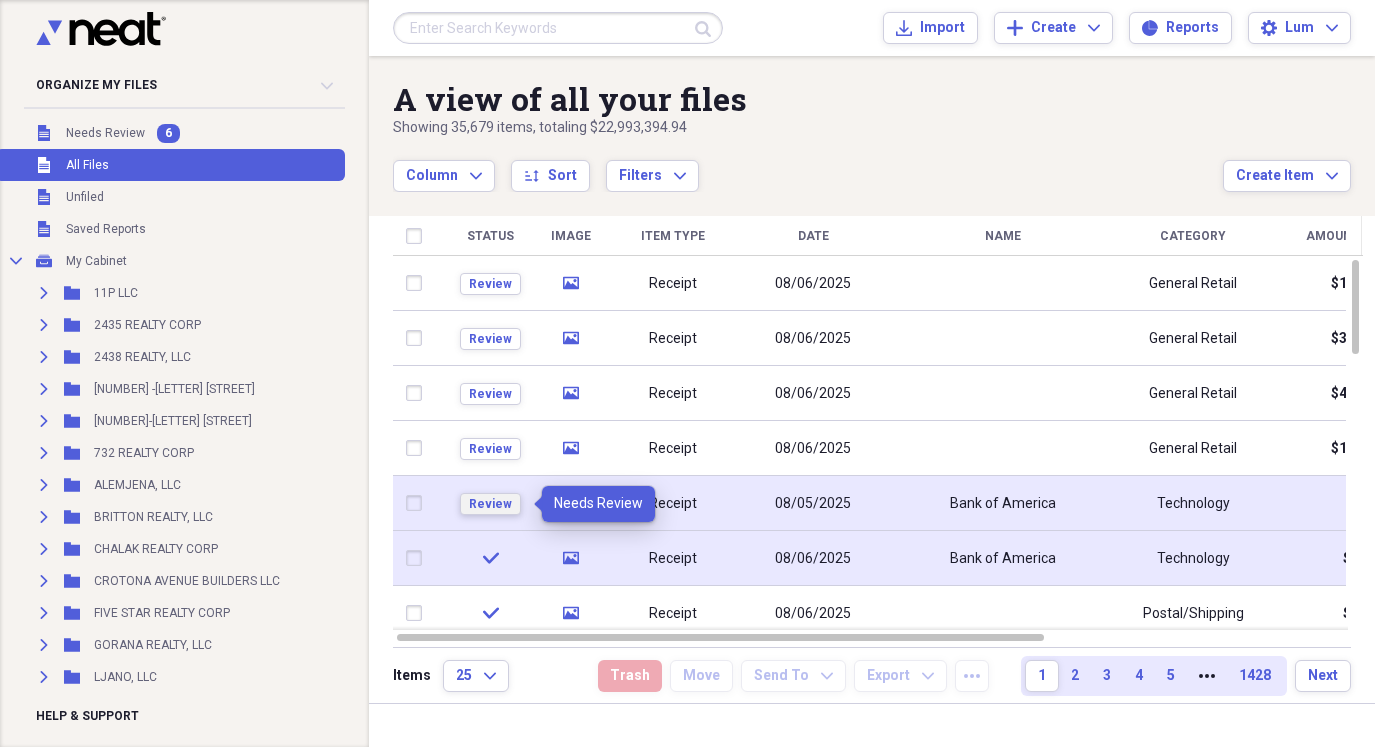 click on "Review" at bounding box center [490, 504] 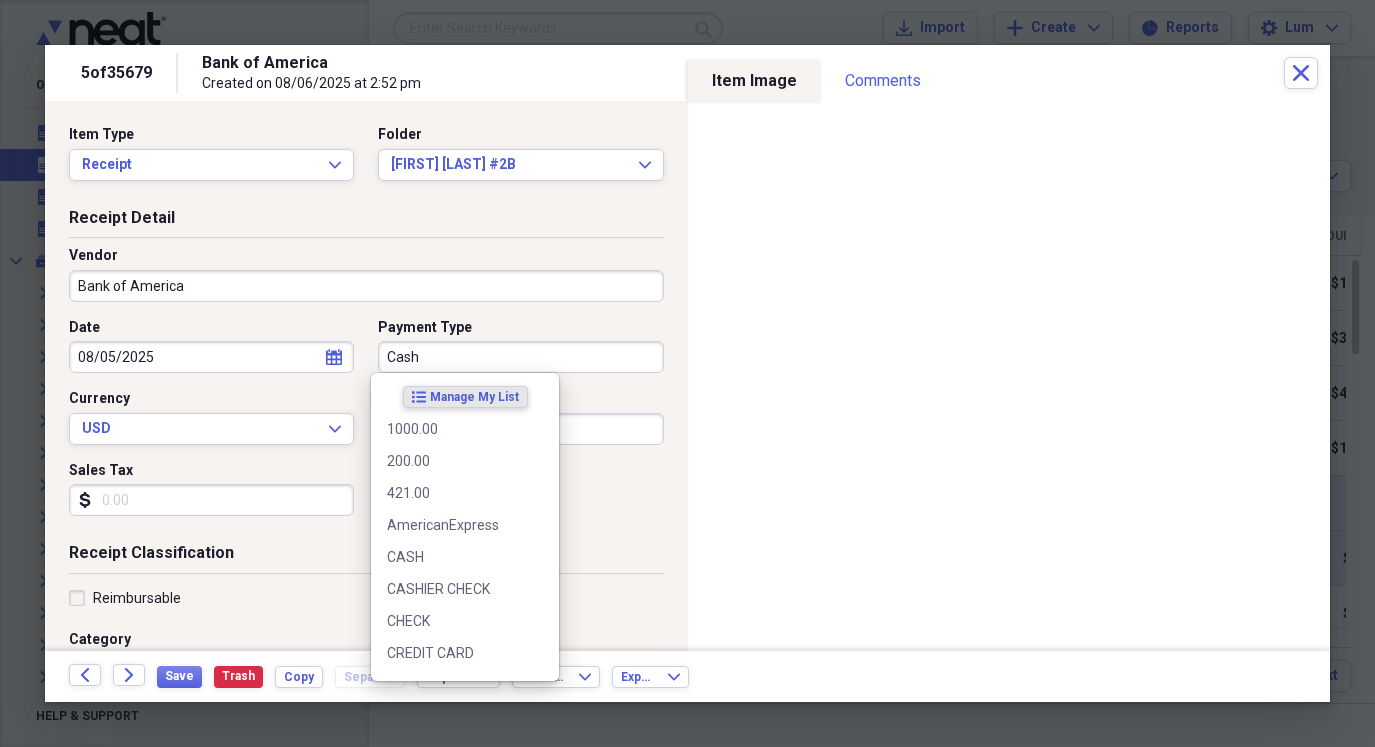 click on "Cash" at bounding box center [520, 357] 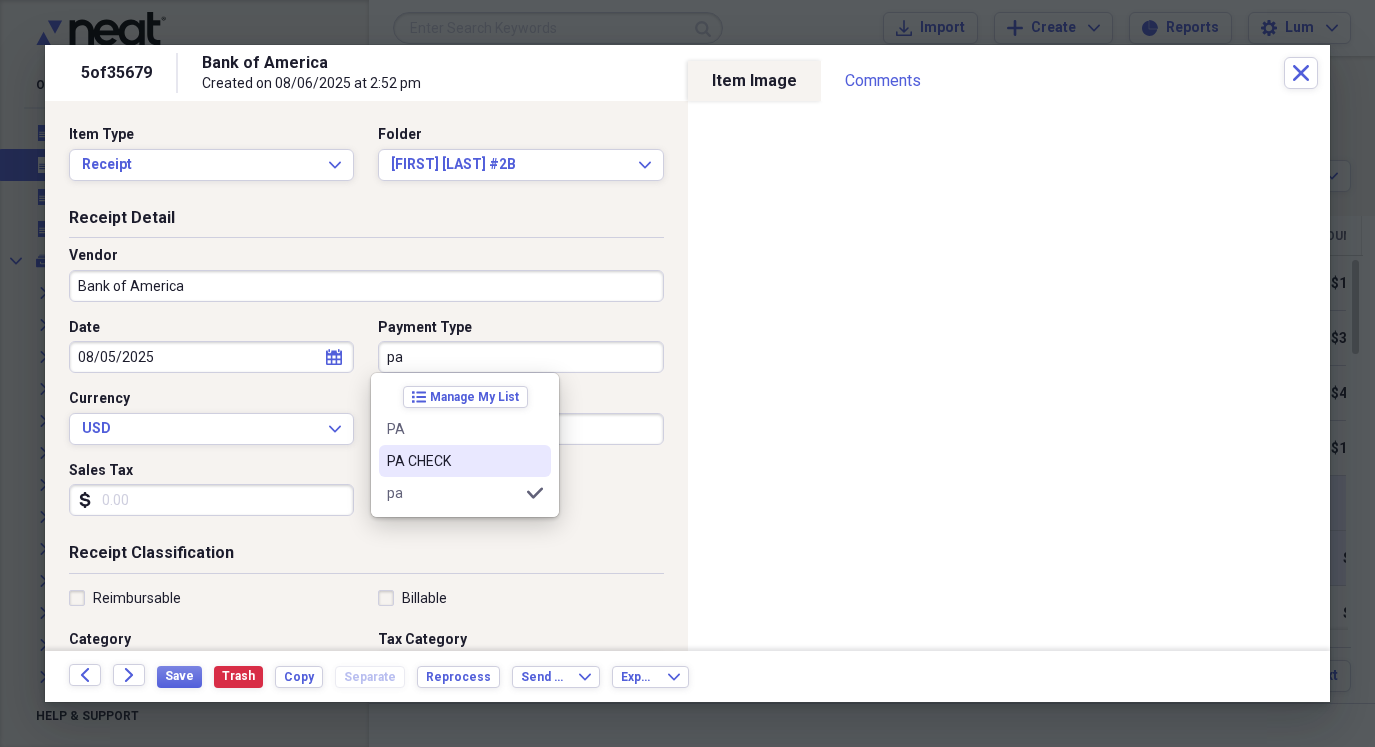 click on "PA CHECK" at bounding box center (453, 461) 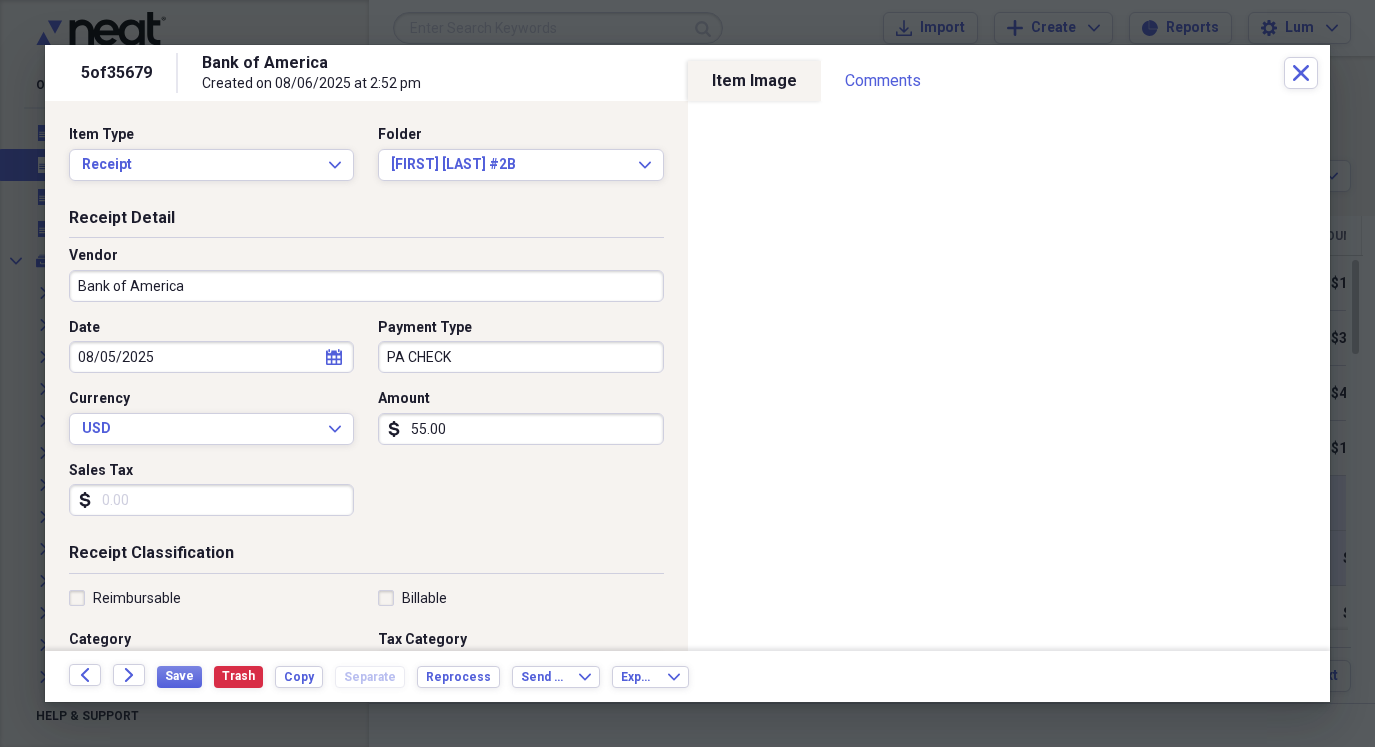 click on "08/05/2025" at bounding box center [211, 357] 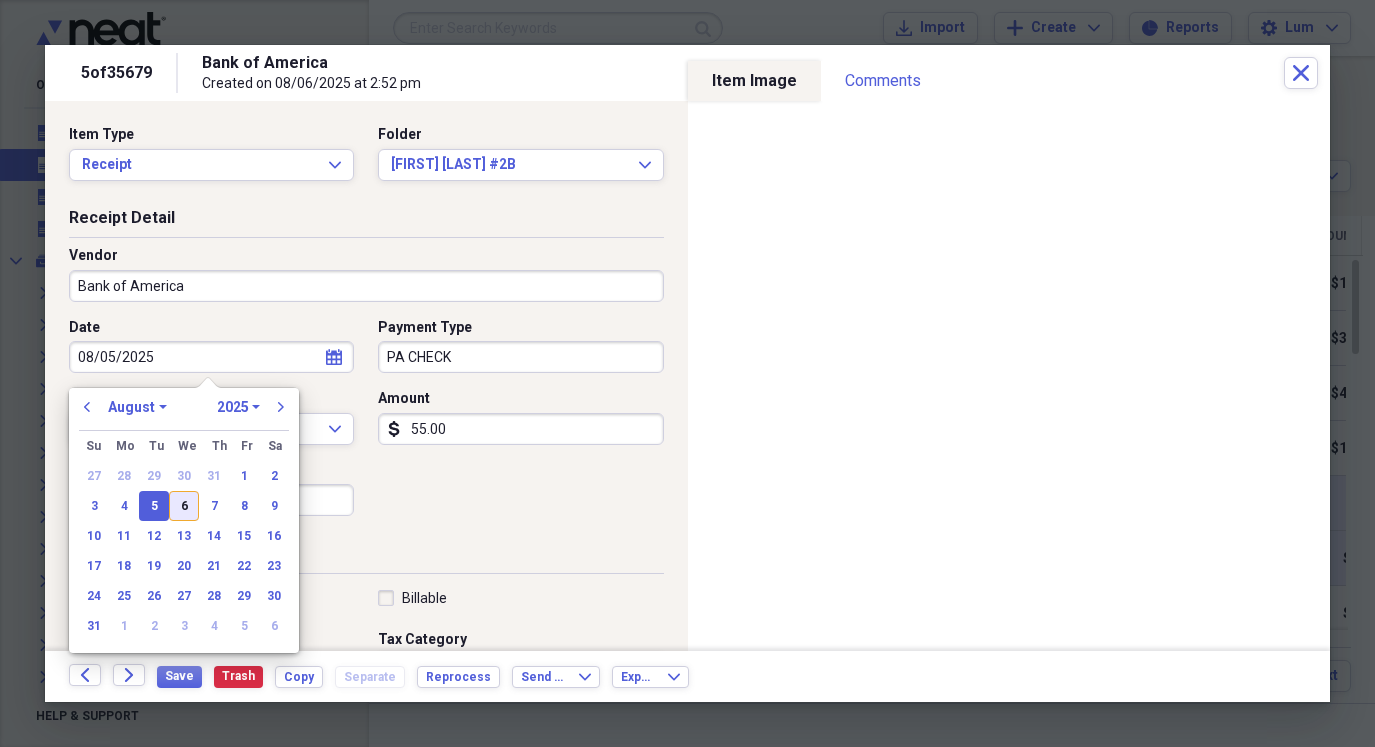 click on "6" at bounding box center [184, 506] 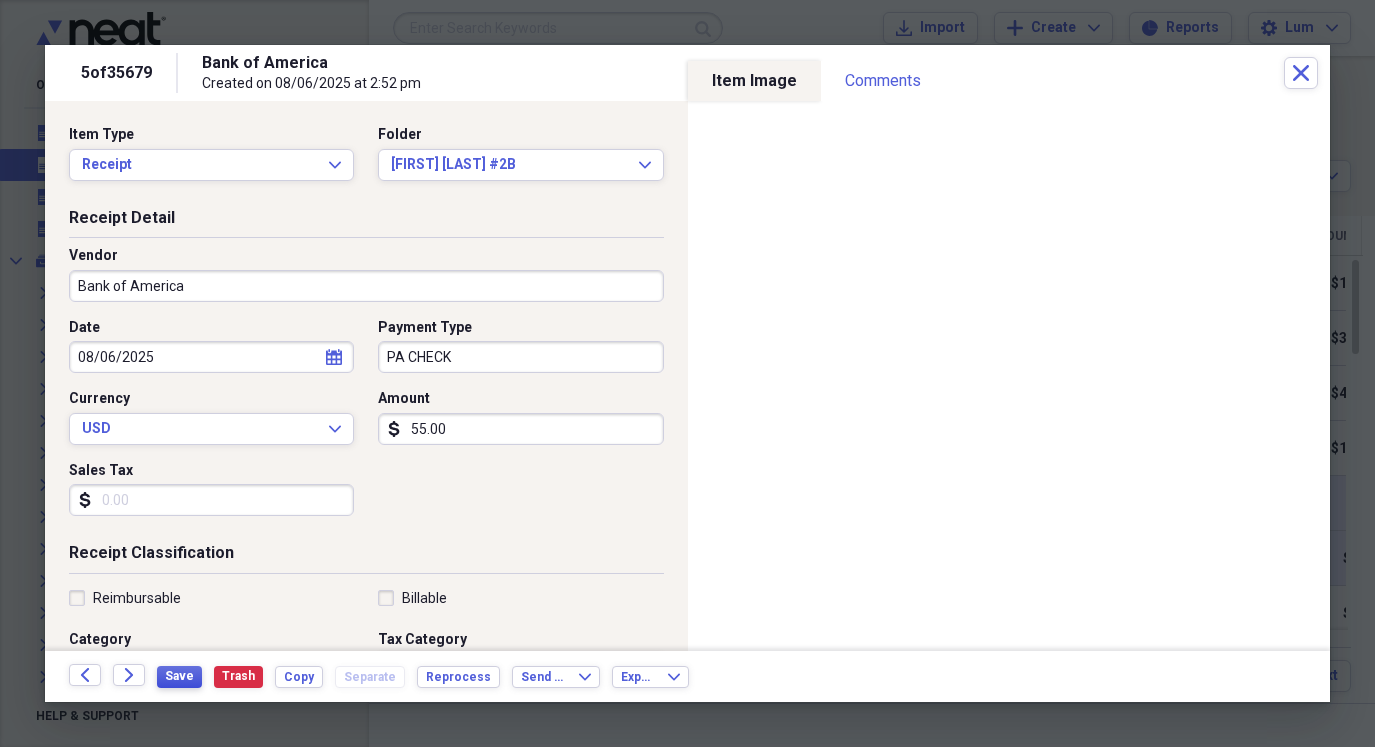 click on "Save" at bounding box center (179, 676) 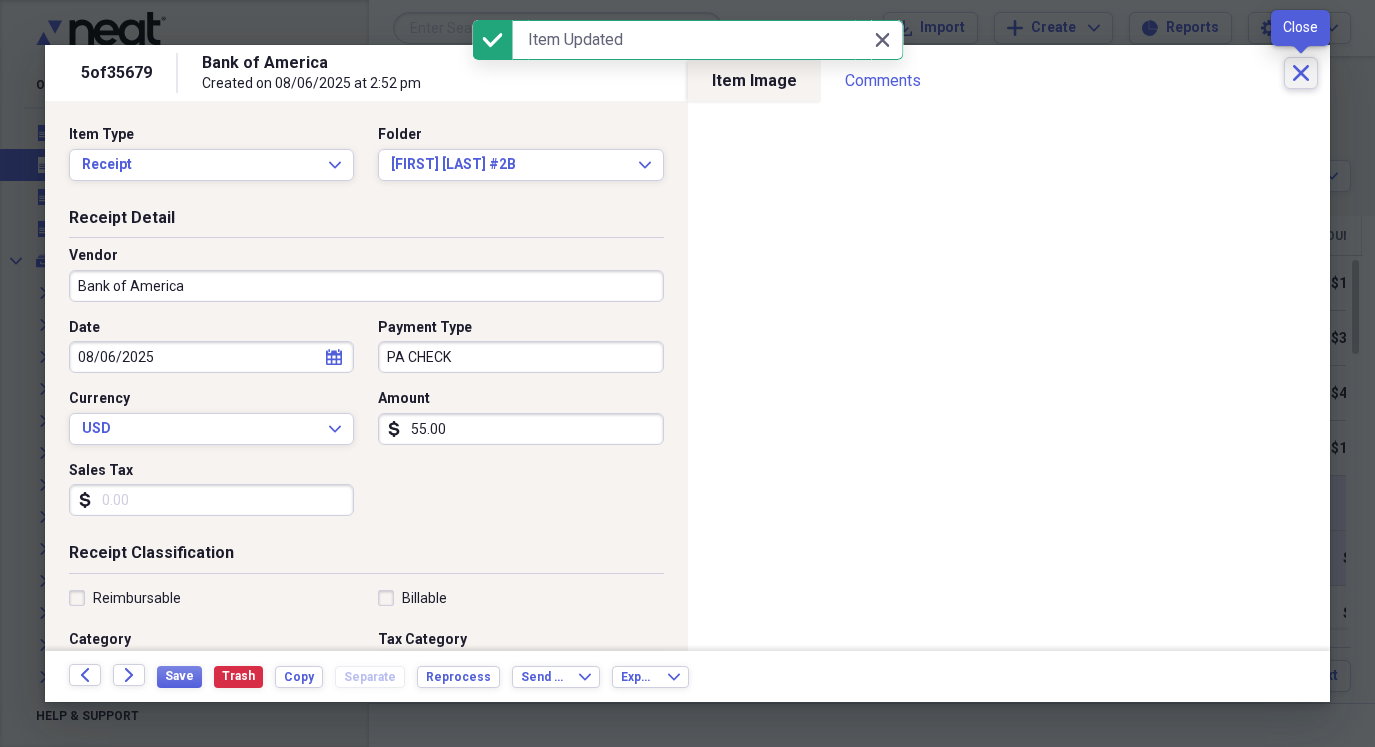 click on "Close" at bounding box center (1301, 73) 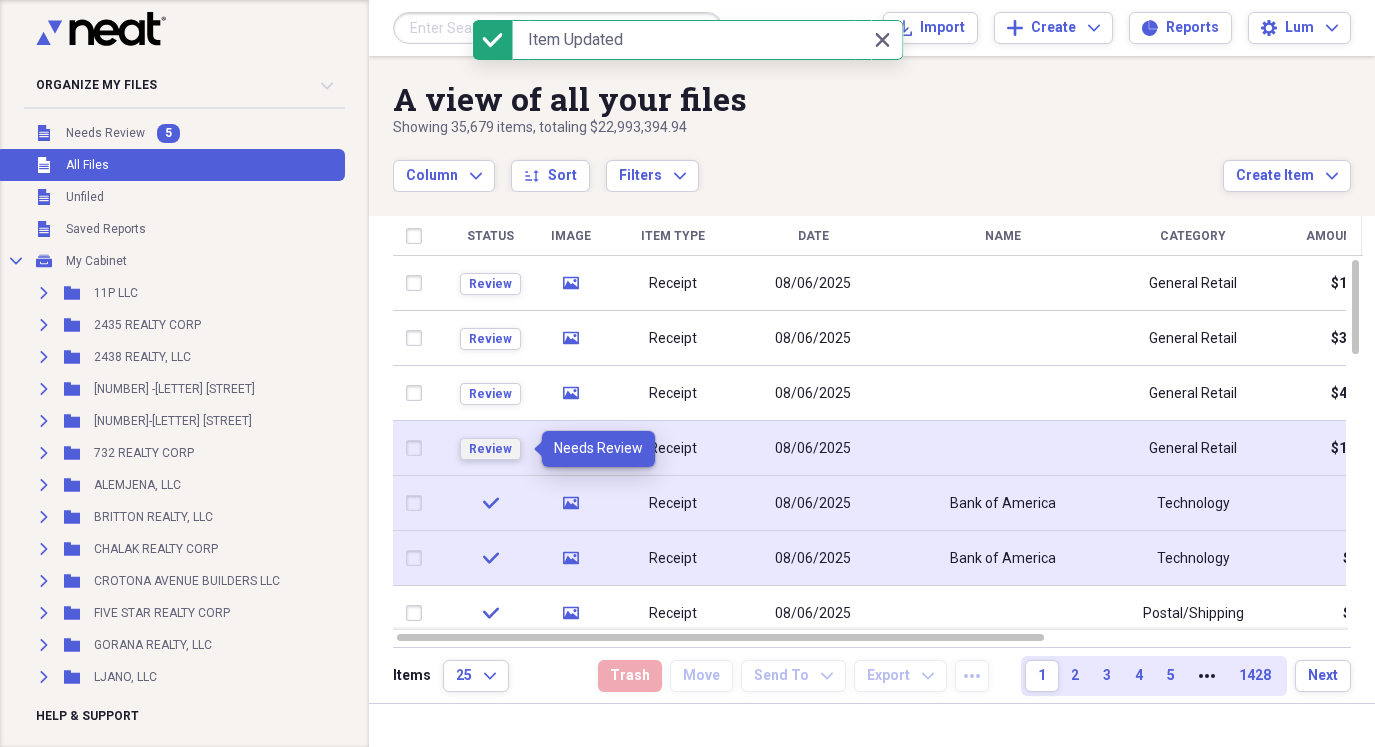 click on "Review" at bounding box center (490, 449) 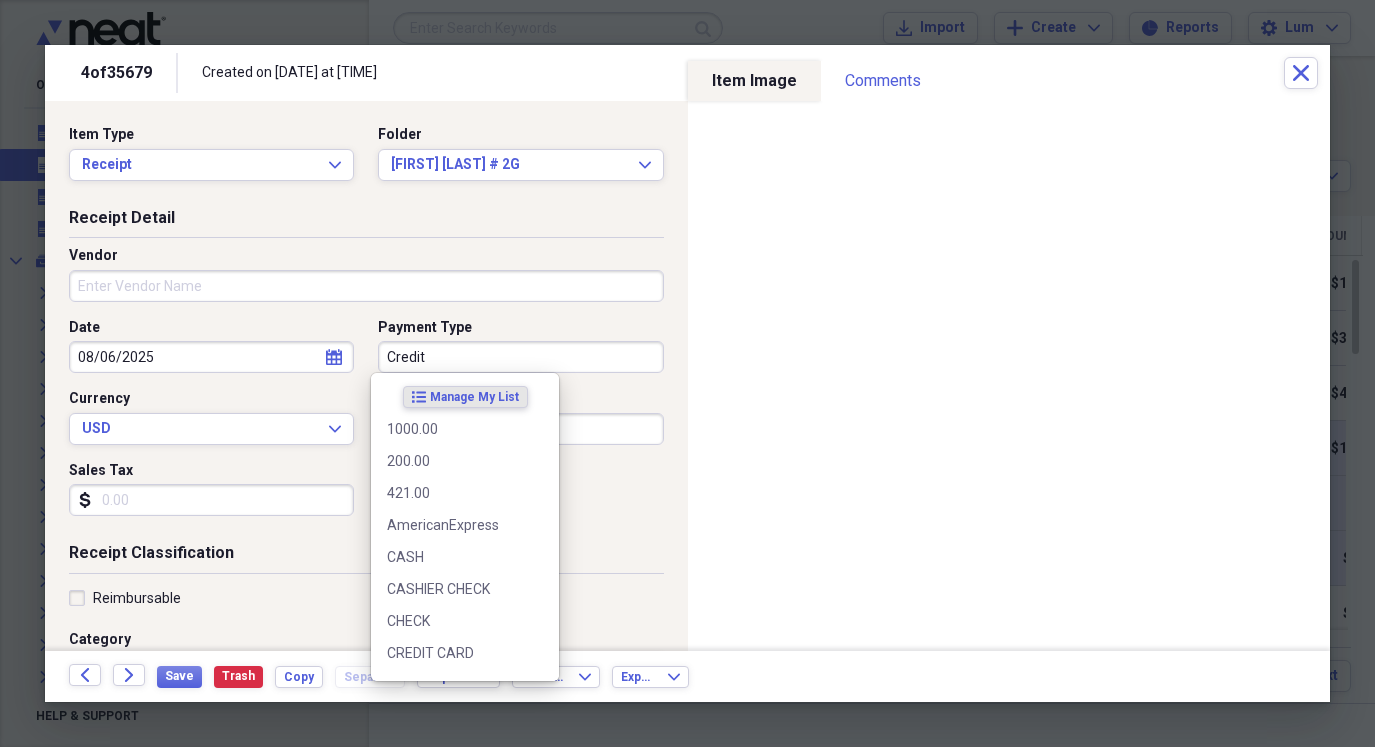 click on "Credit" at bounding box center (520, 357) 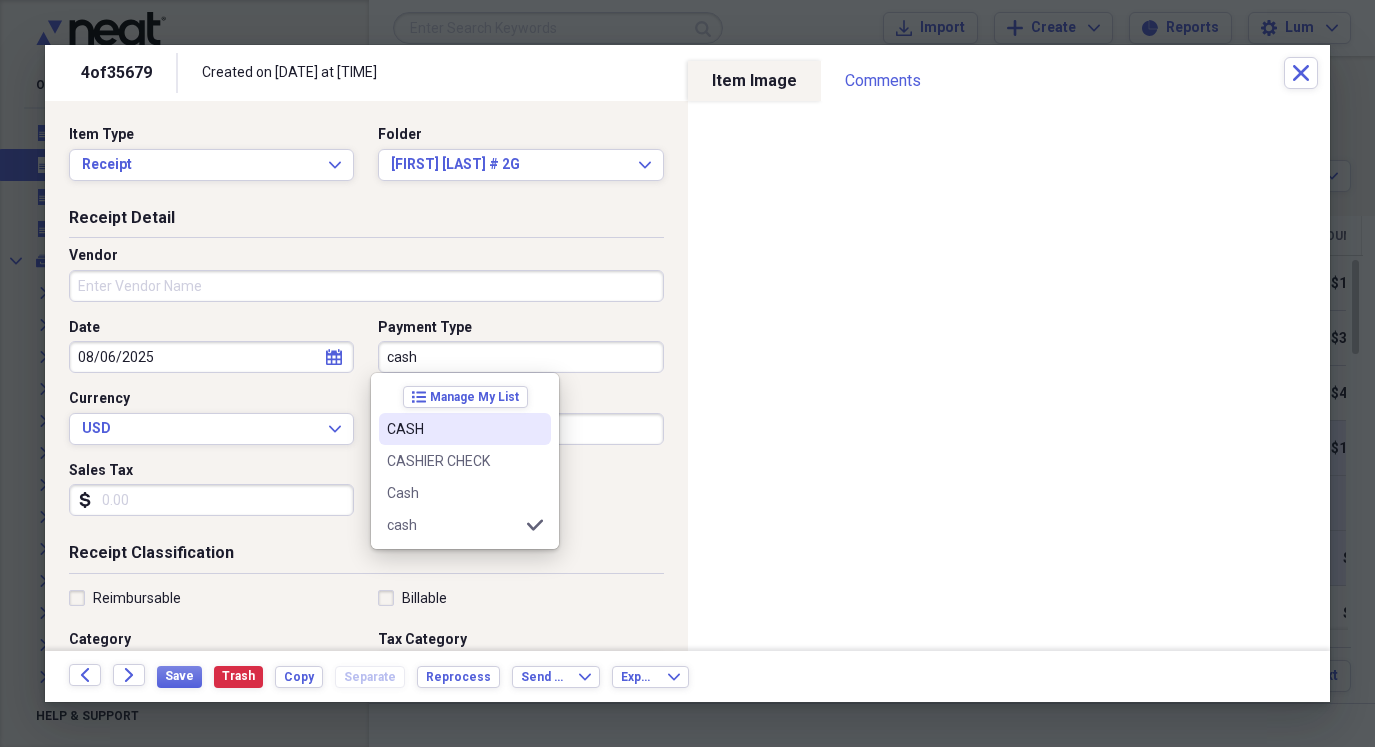 click on "CASH" at bounding box center (453, 429) 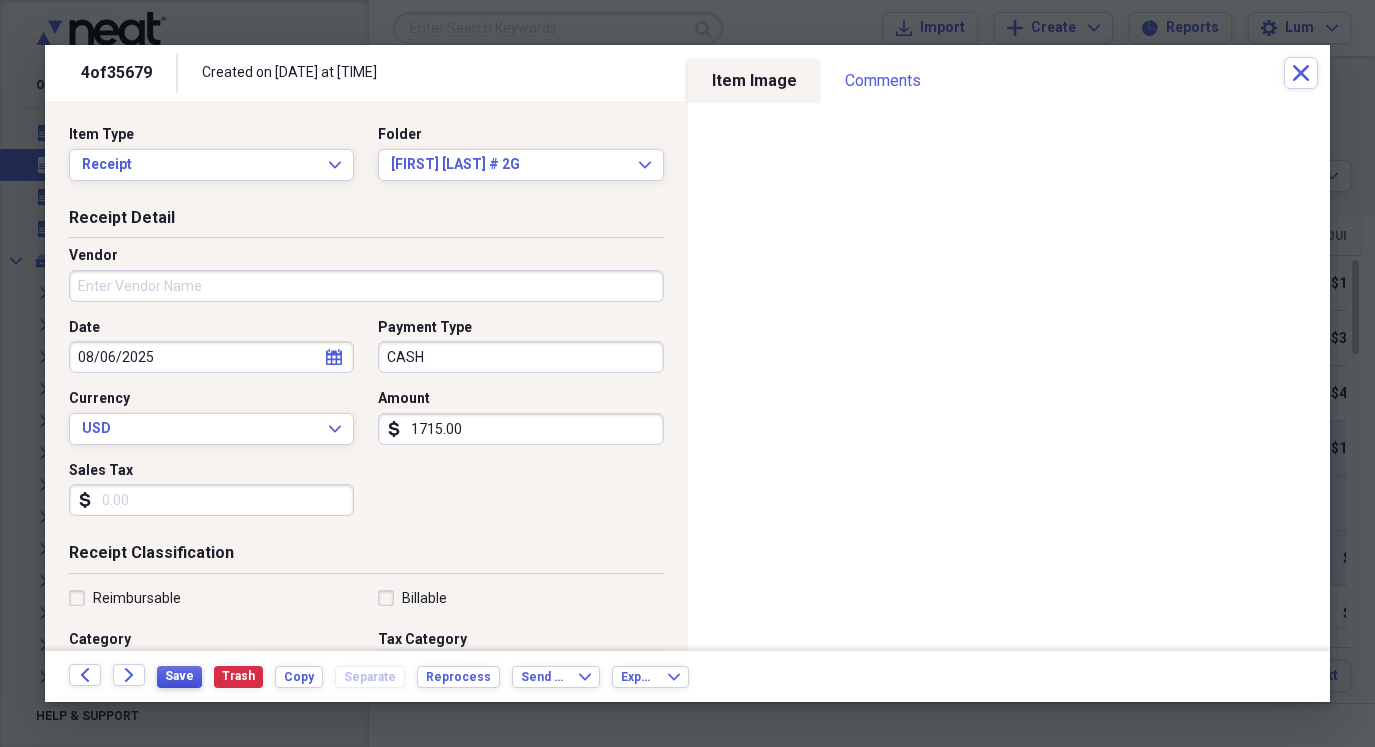 click on "Save" at bounding box center (179, 676) 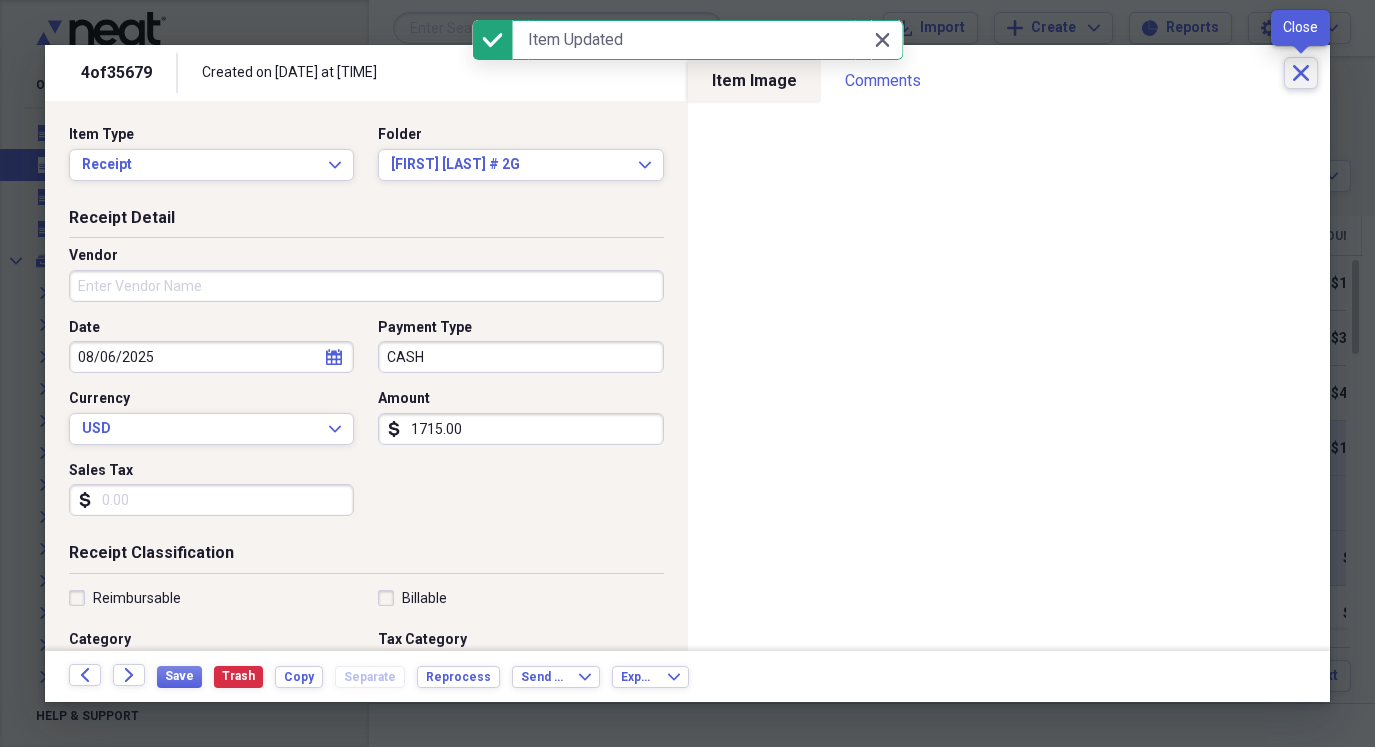 click on "Close" at bounding box center [1301, 73] 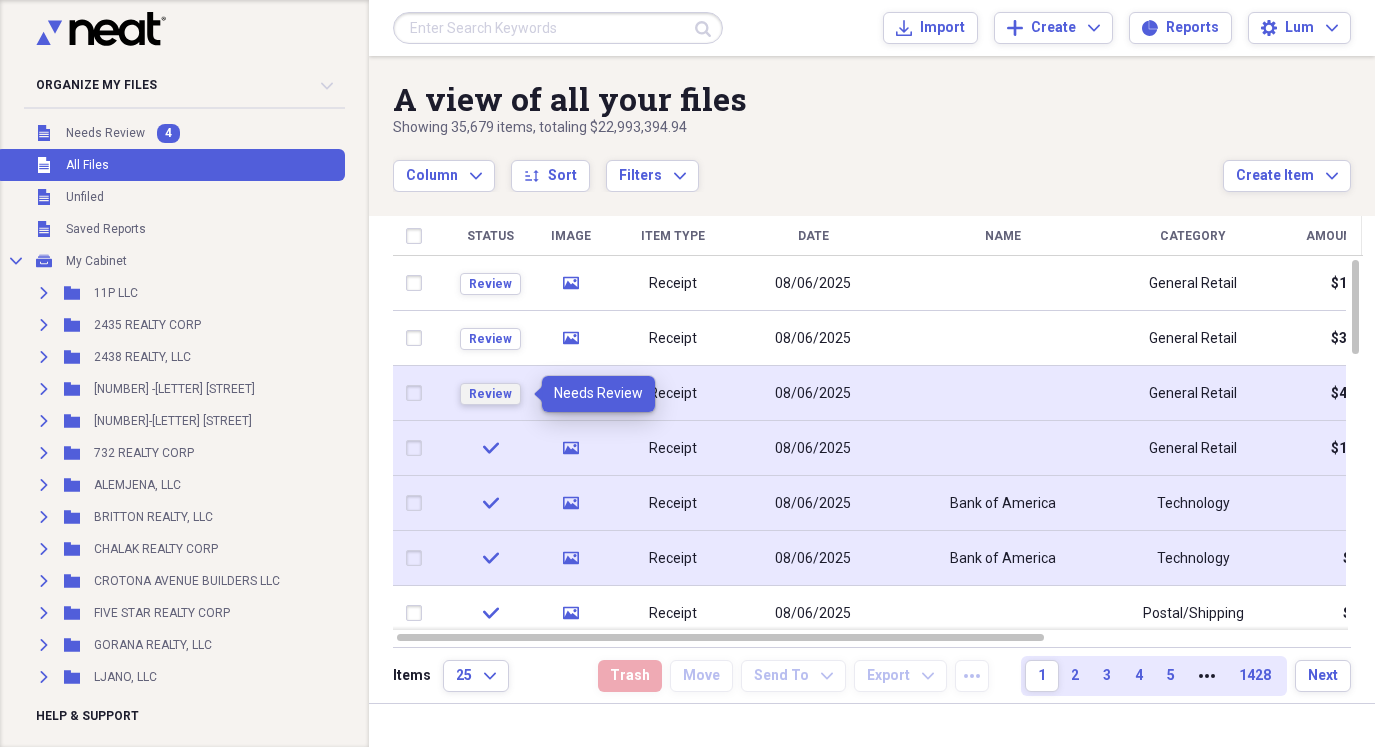 click on "Review" at bounding box center [490, 394] 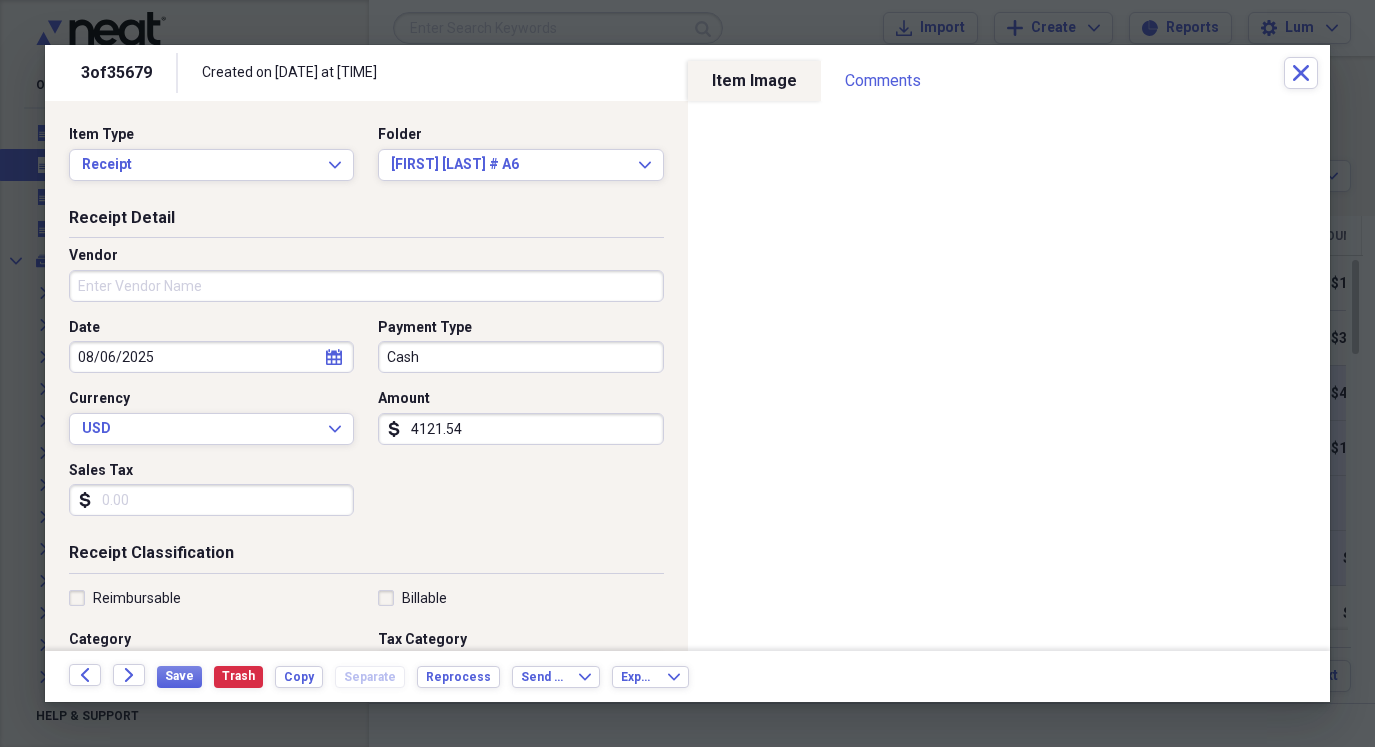 click on "4121.54" at bounding box center [520, 429] 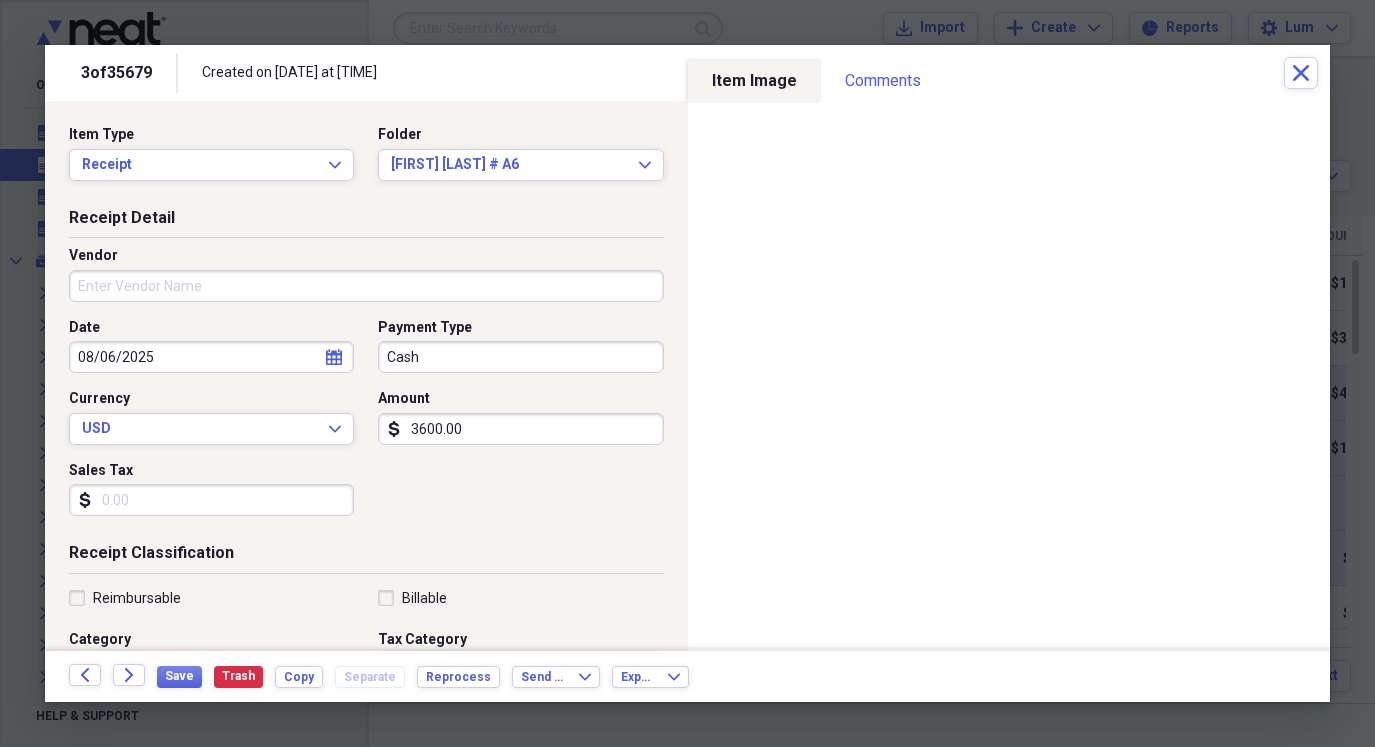 type on "3600.00" 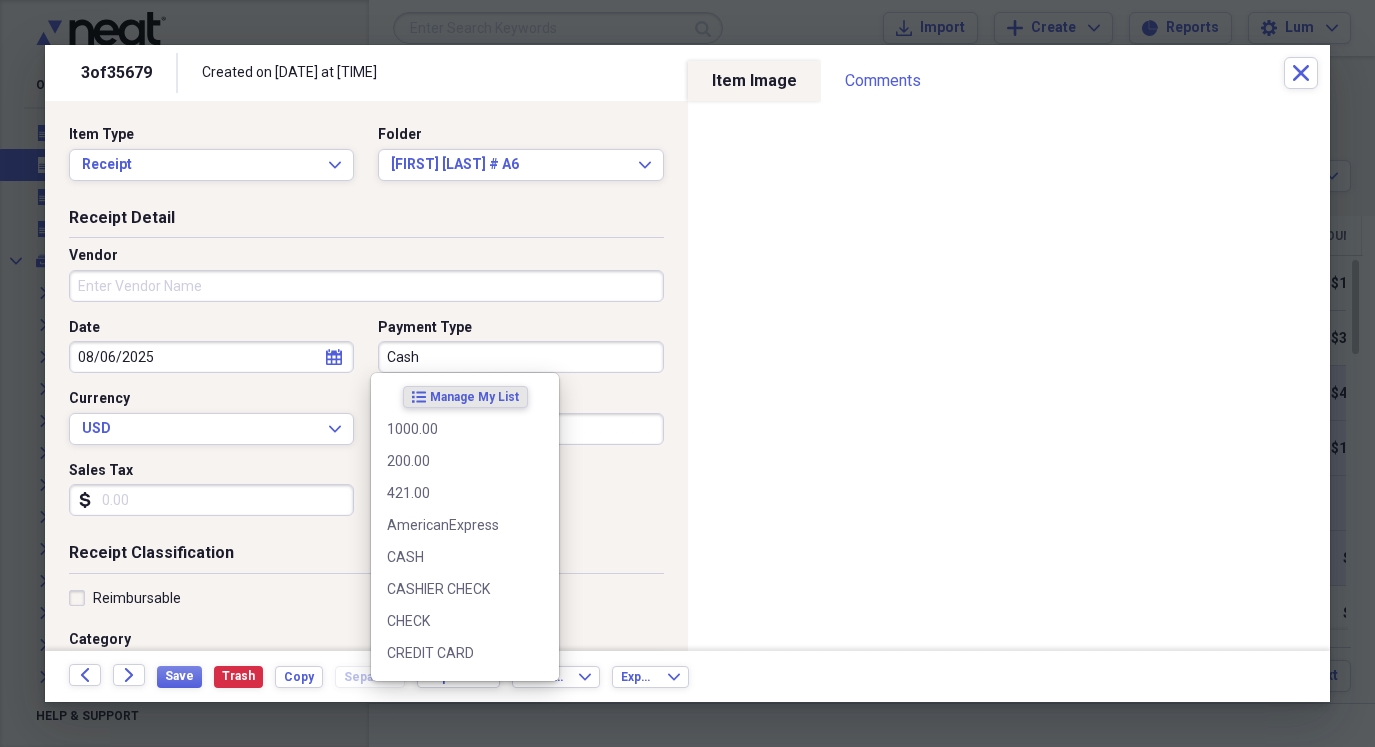 click on "Cash" at bounding box center (520, 357) 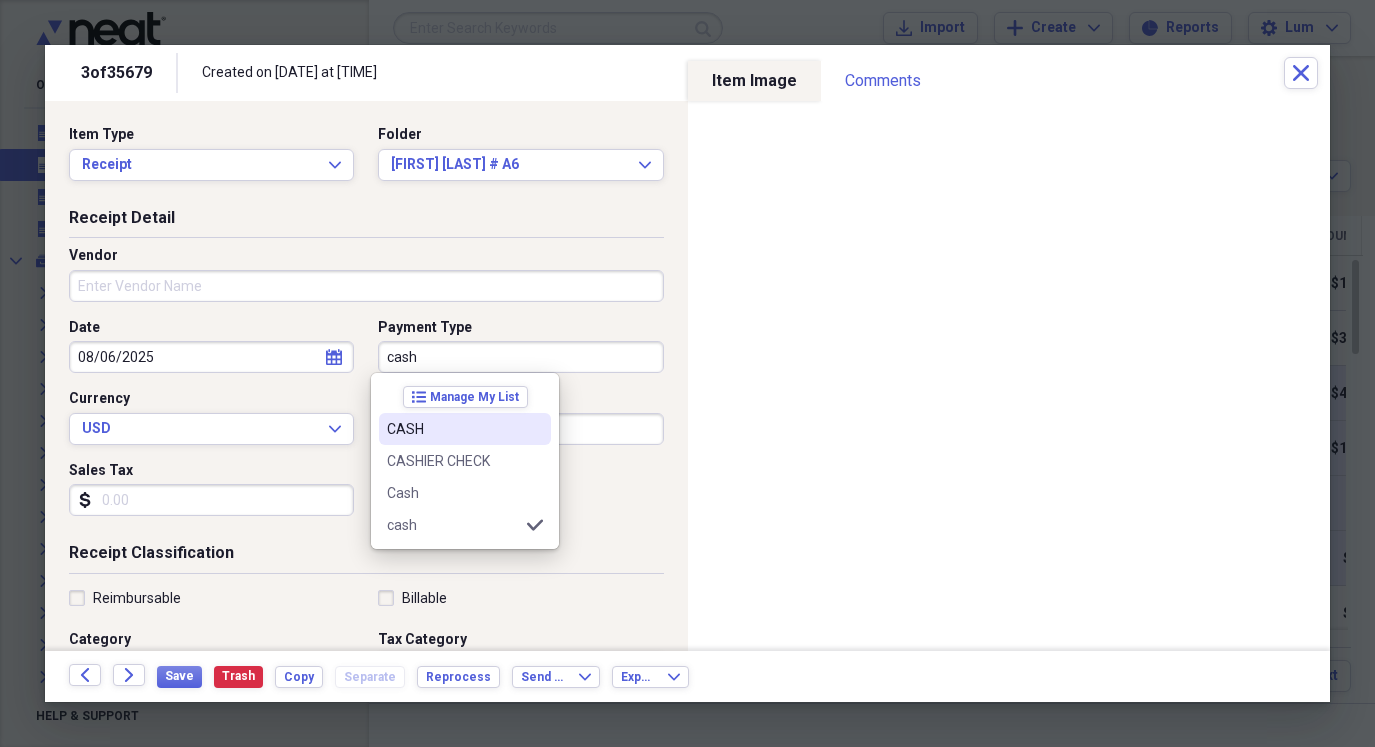 click on "CASH" at bounding box center (453, 429) 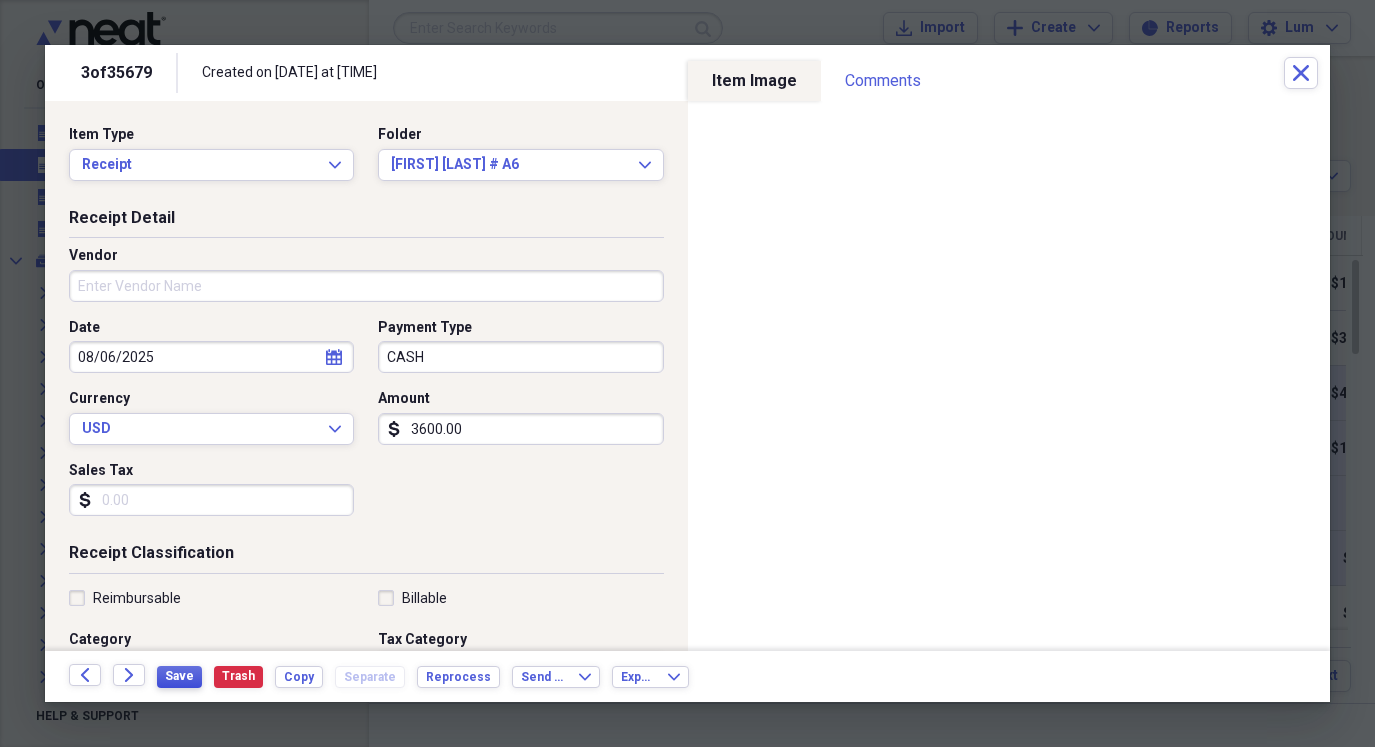 click on "Save" at bounding box center [179, 677] 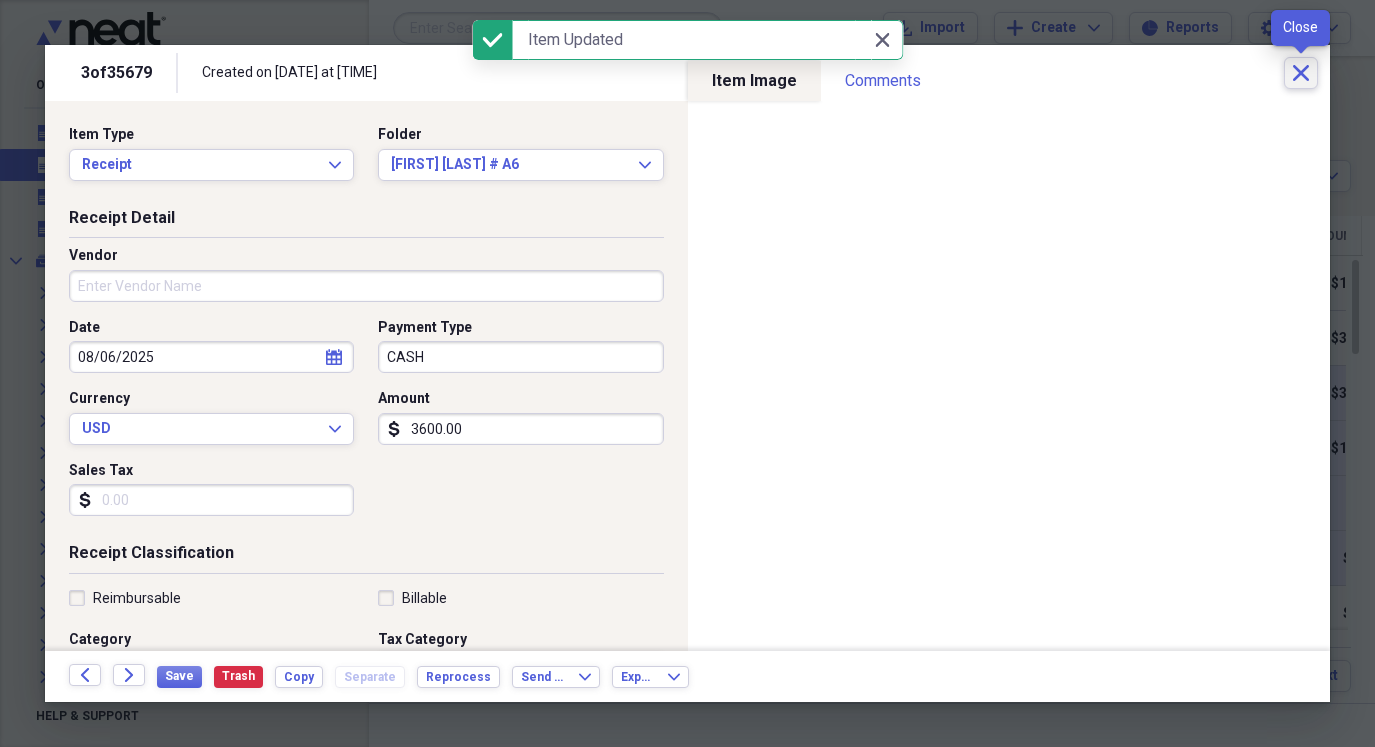 click on "Close" 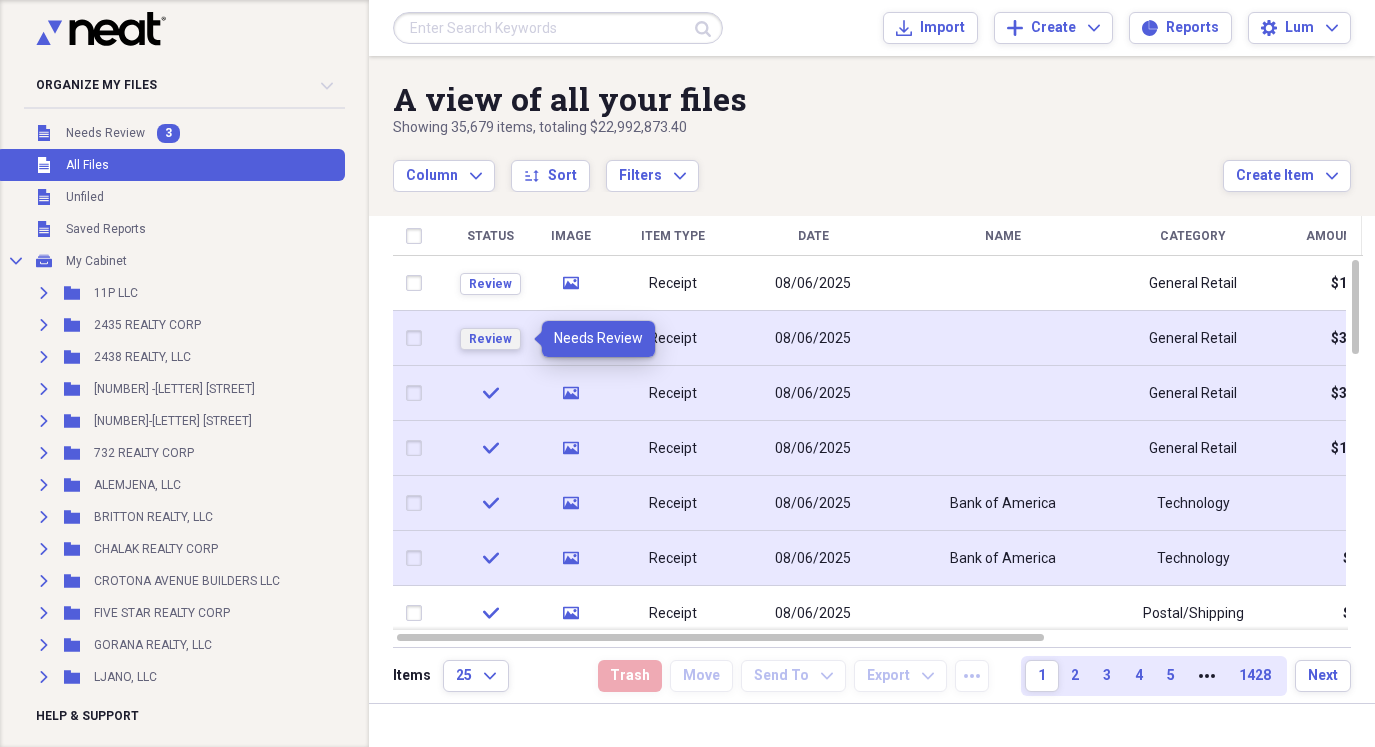 click on "Review" at bounding box center (490, 339) 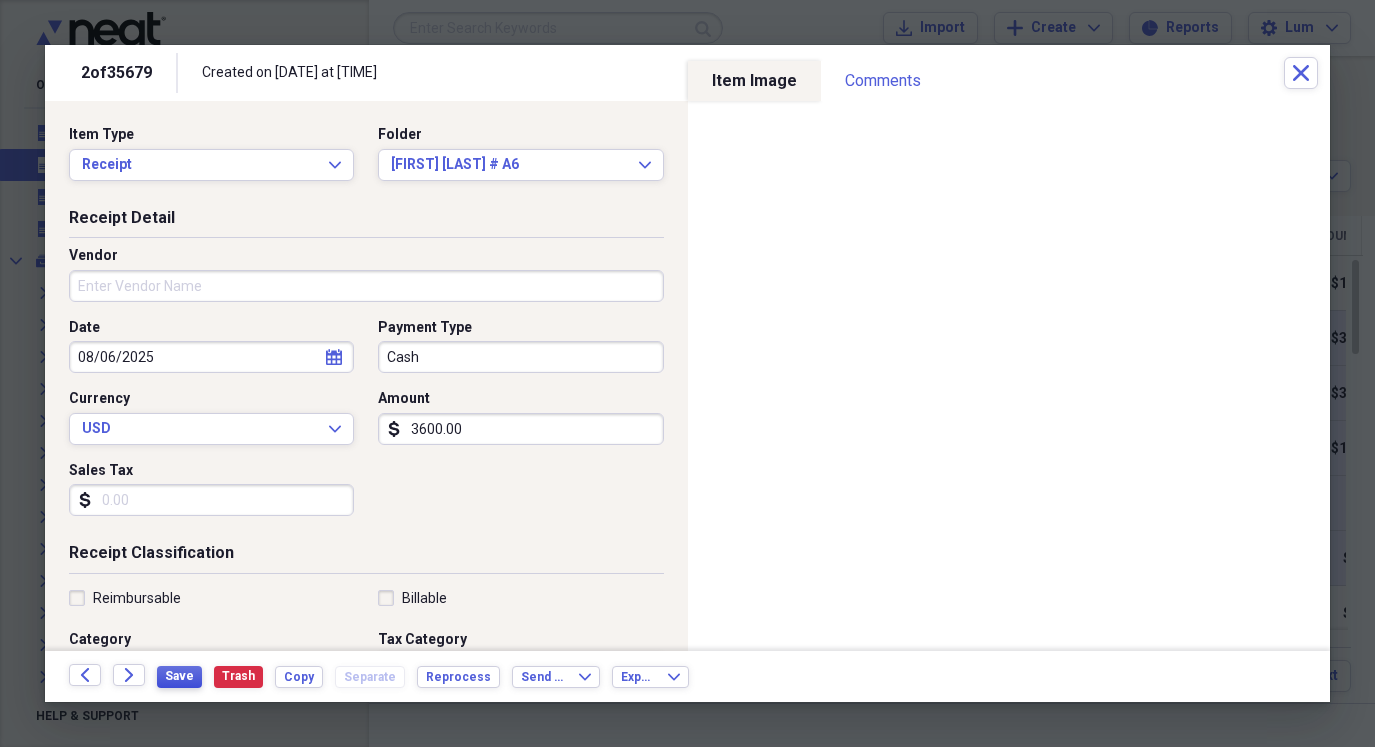 click on "Save" at bounding box center (179, 677) 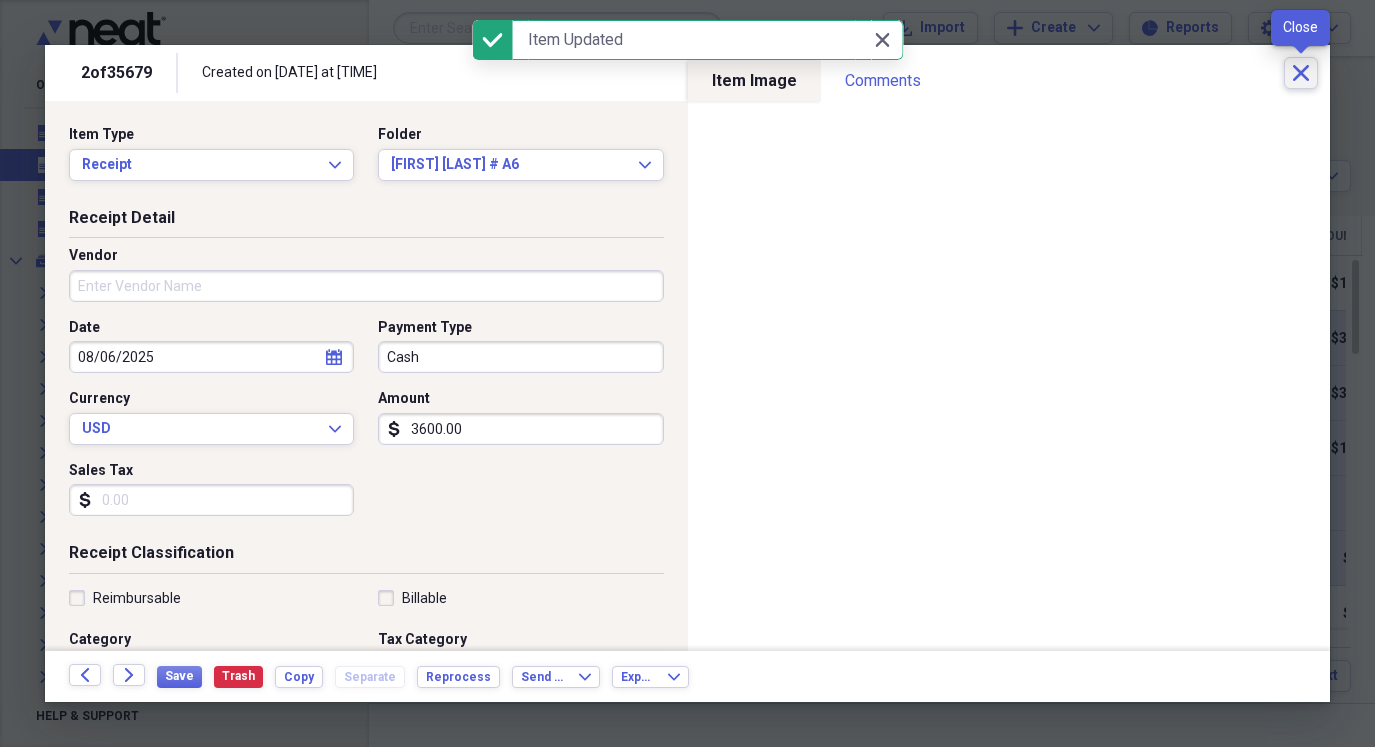 click on "Close" at bounding box center (1301, 73) 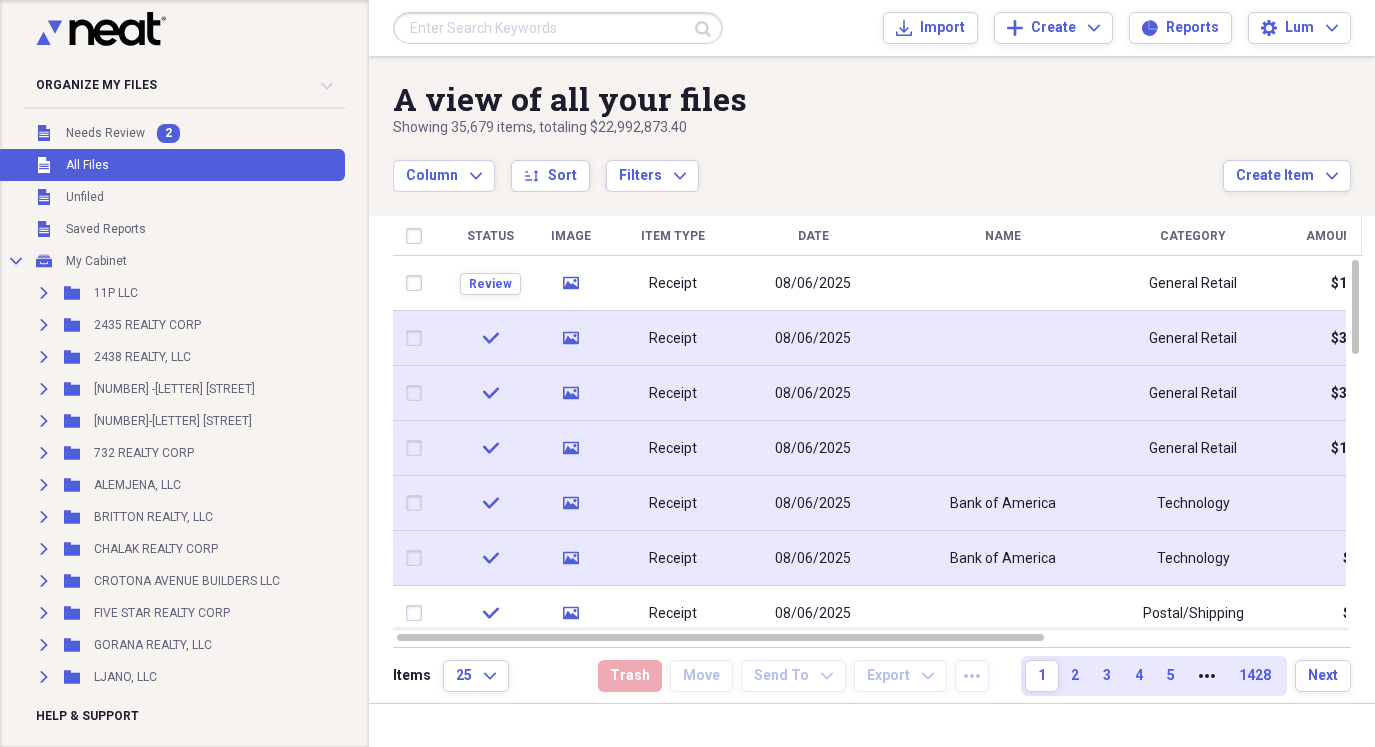 click on "08/06/2025" at bounding box center (813, 393) 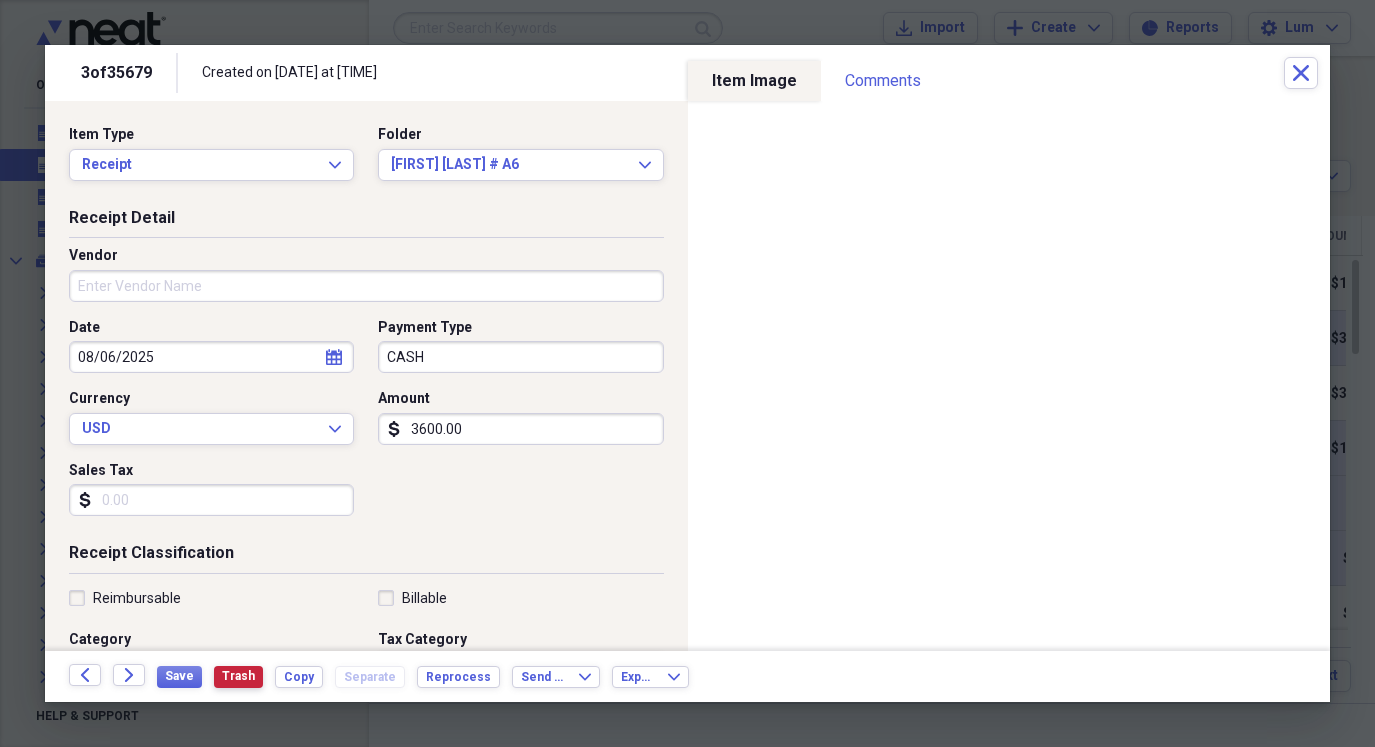 click on "Trash" at bounding box center (238, 676) 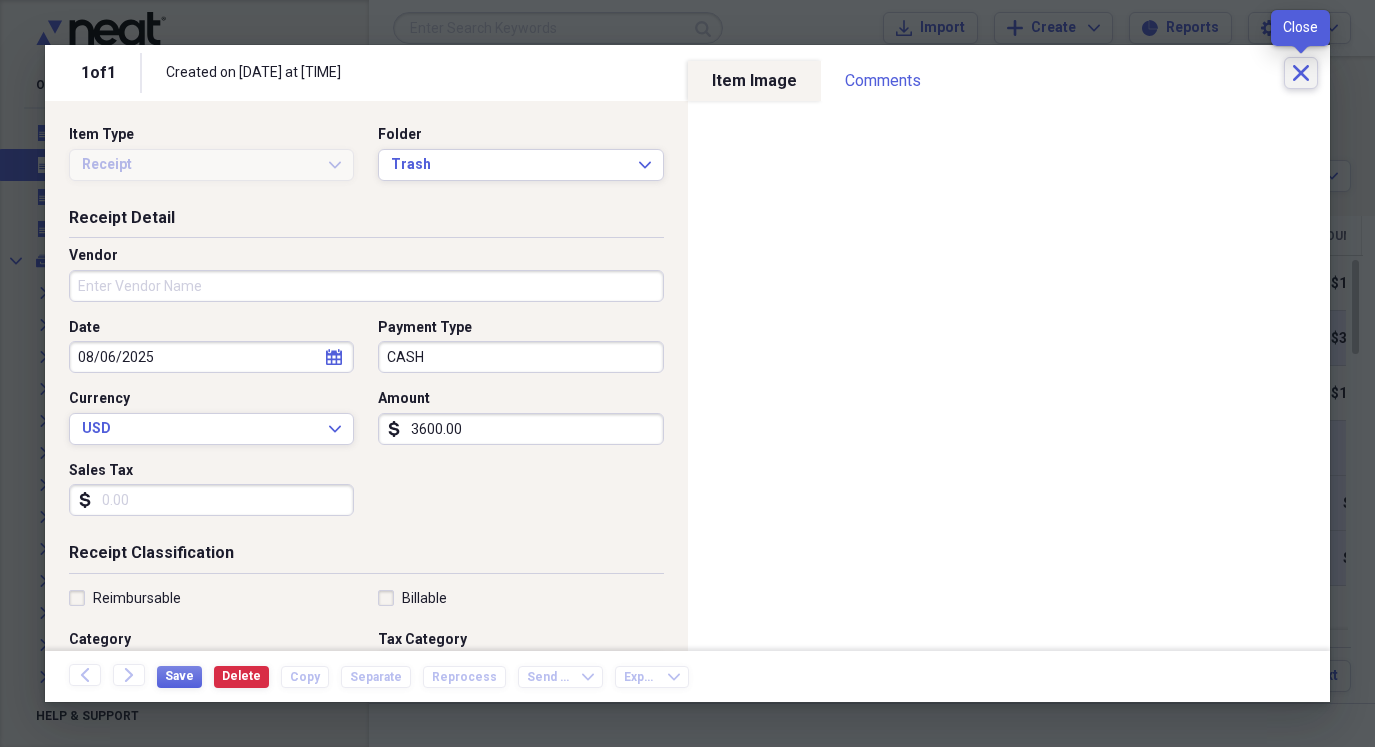 click on "Close" at bounding box center (1301, 73) 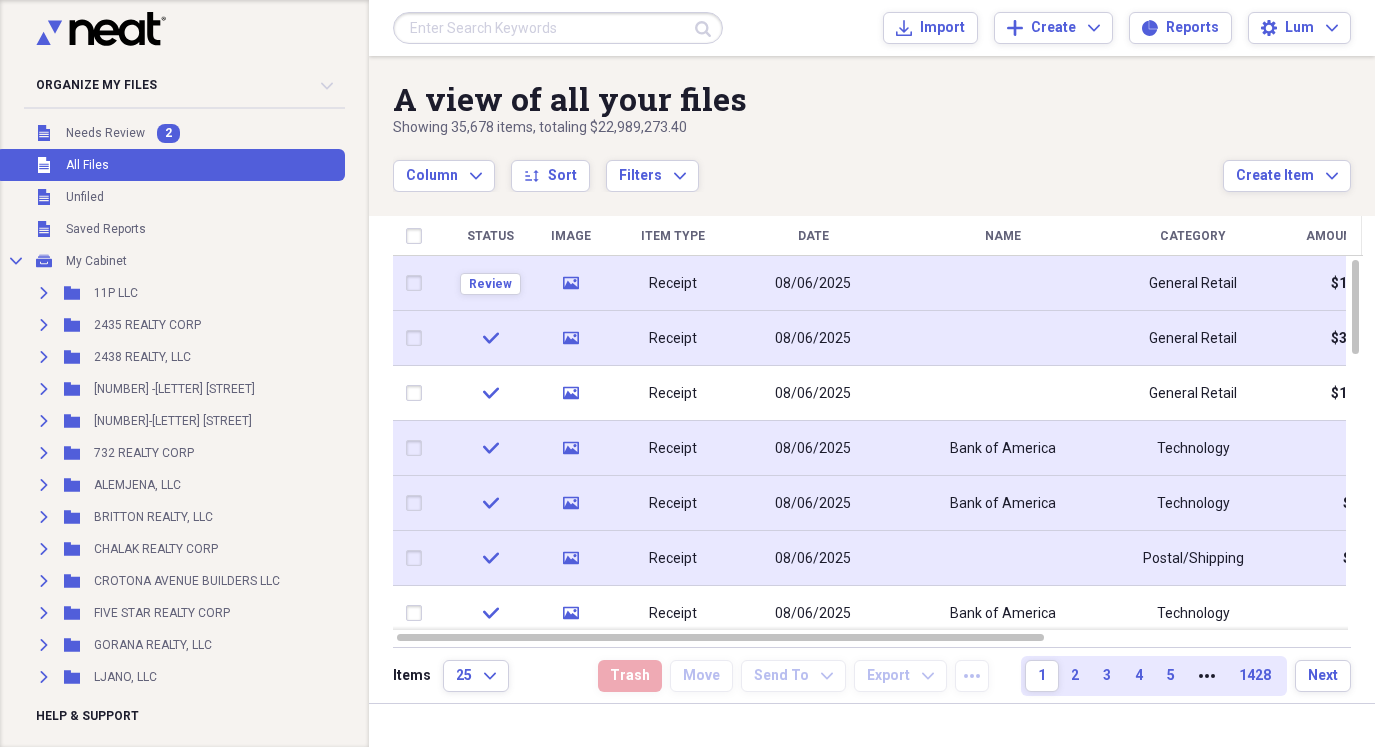 click on "08/06/2025" at bounding box center [813, 284] 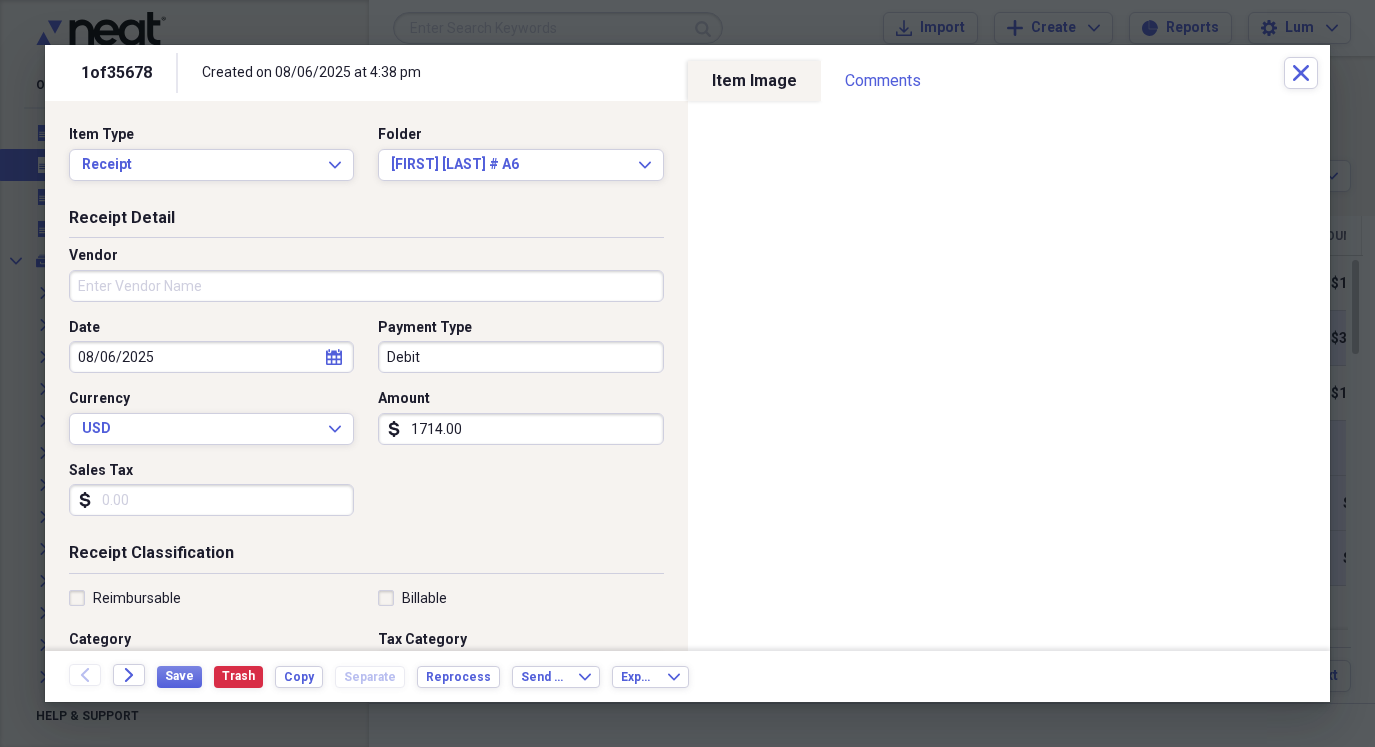 click on "1714.00" at bounding box center (520, 429) 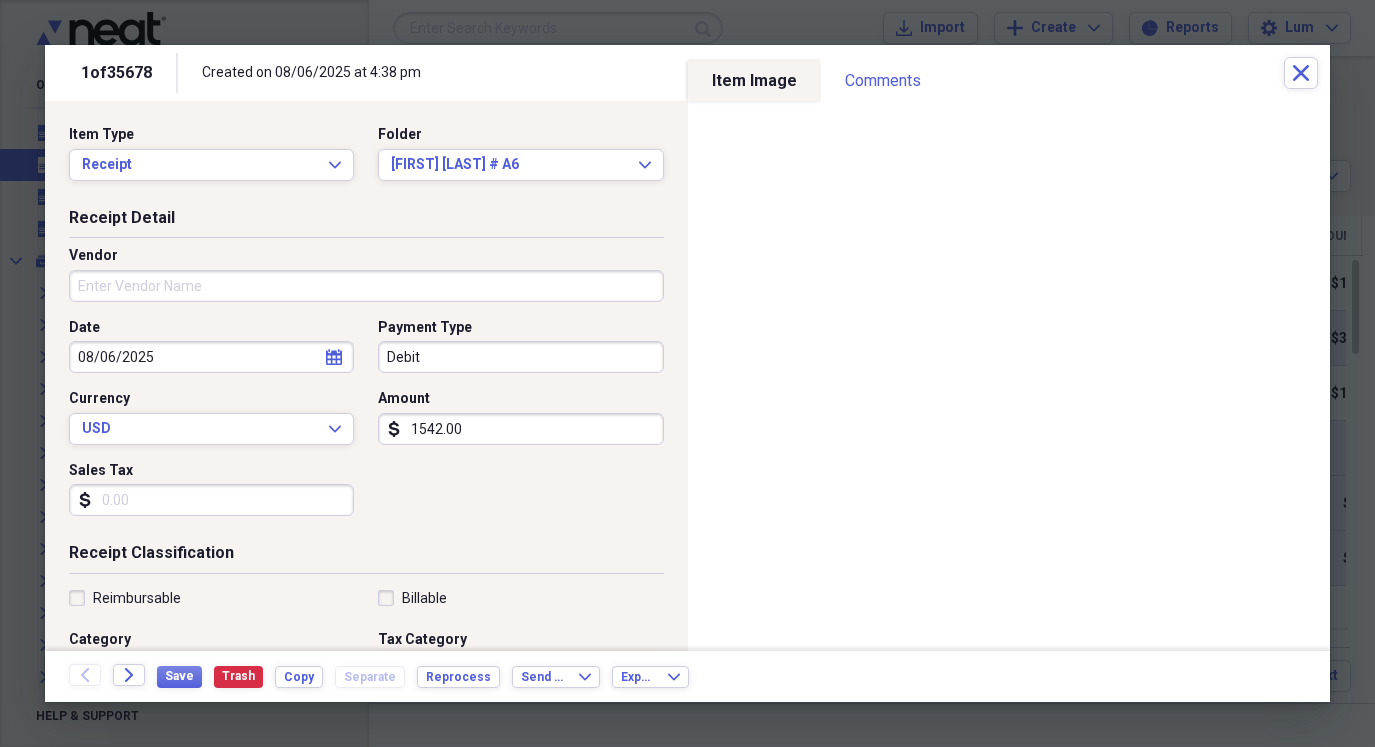 type on "1542.00" 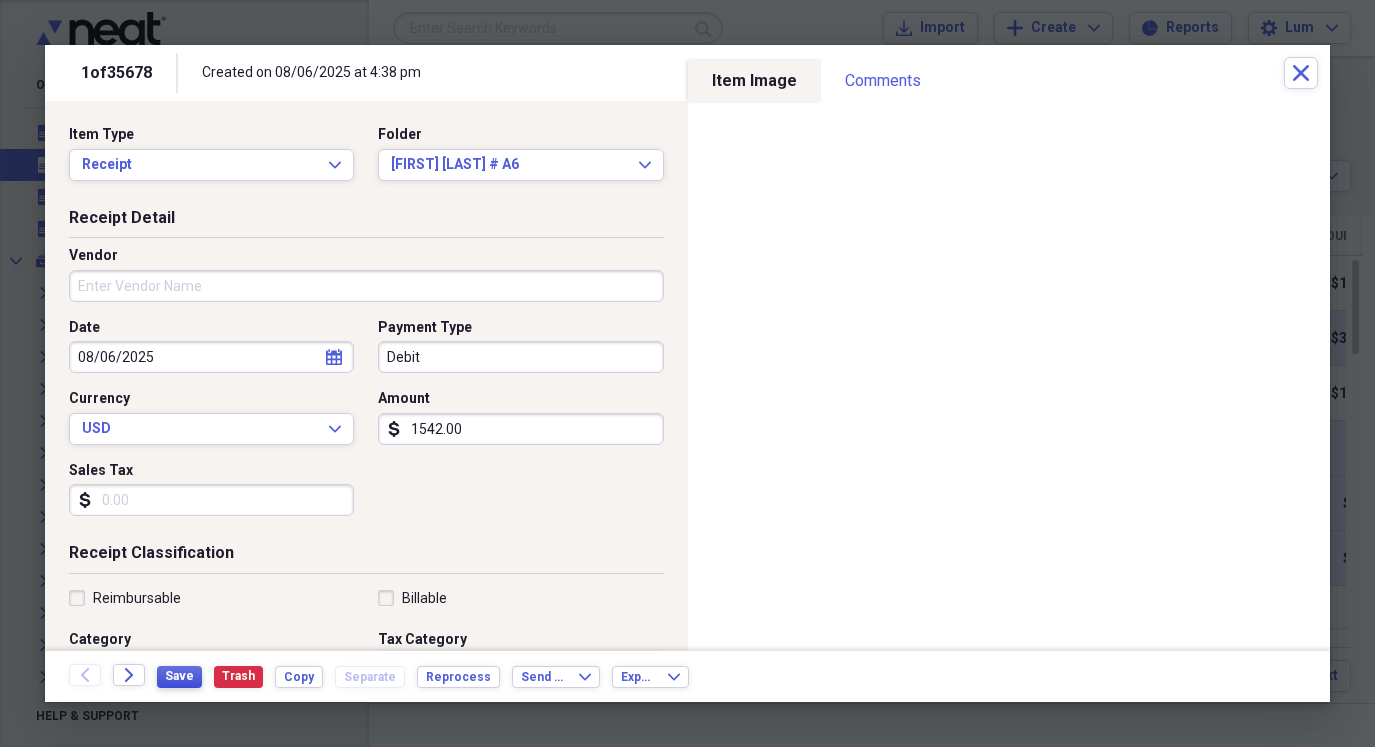 click on "Save" at bounding box center (179, 676) 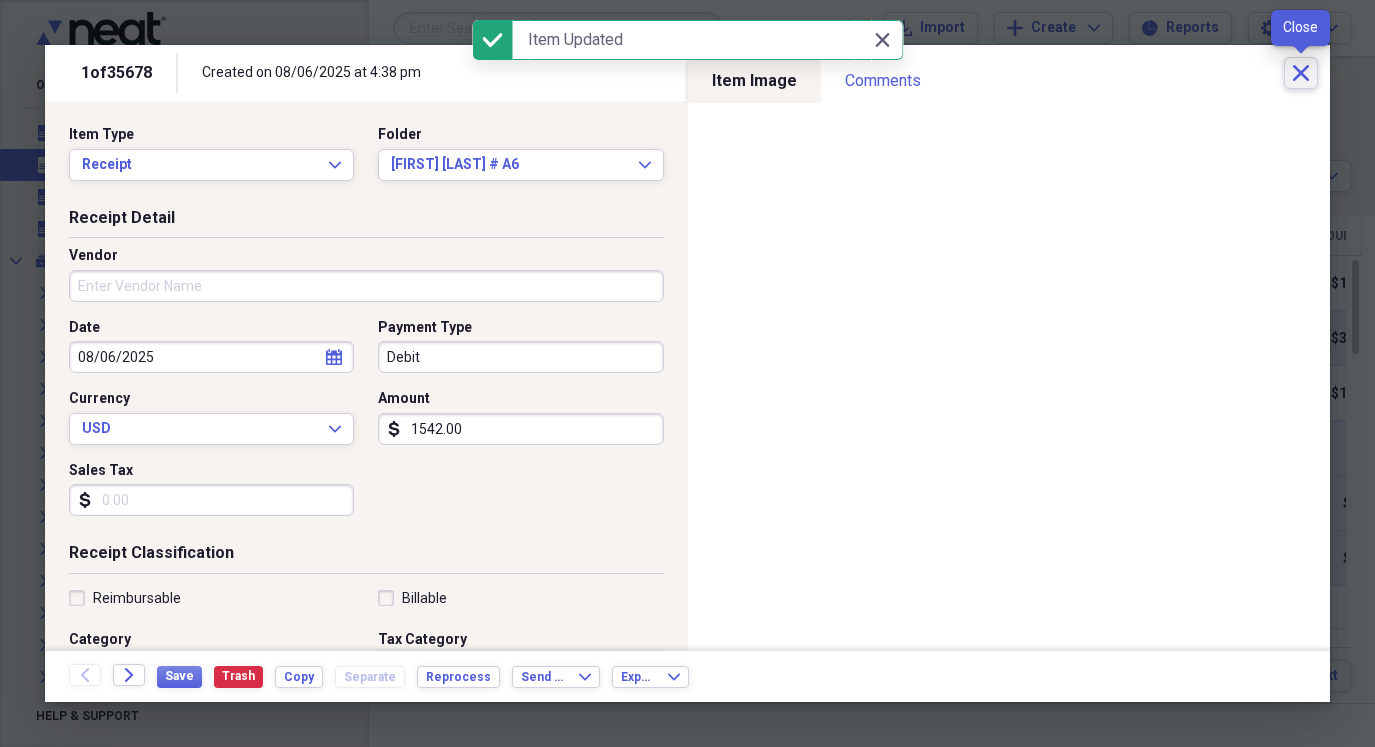 click on "Close" at bounding box center [1301, 73] 